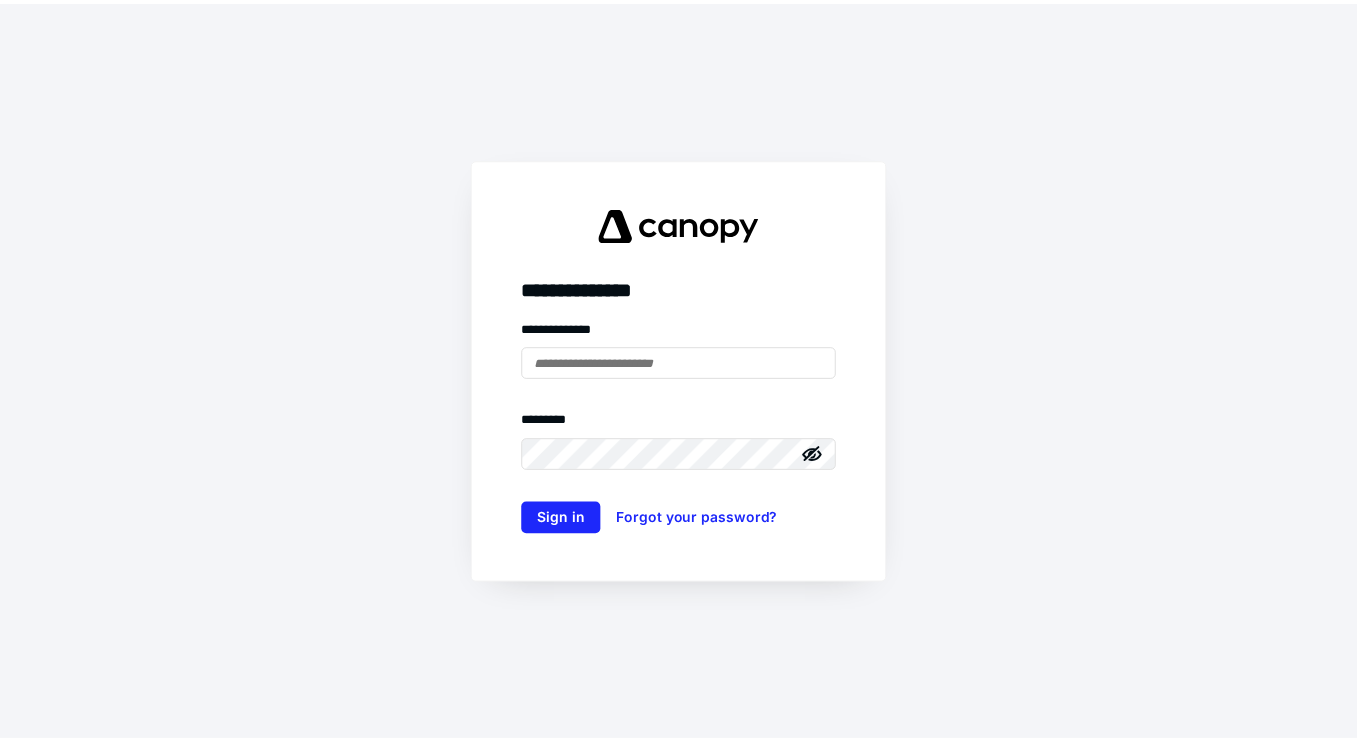 scroll, scrollTop: 0, scrollLeft: 0, axis: both 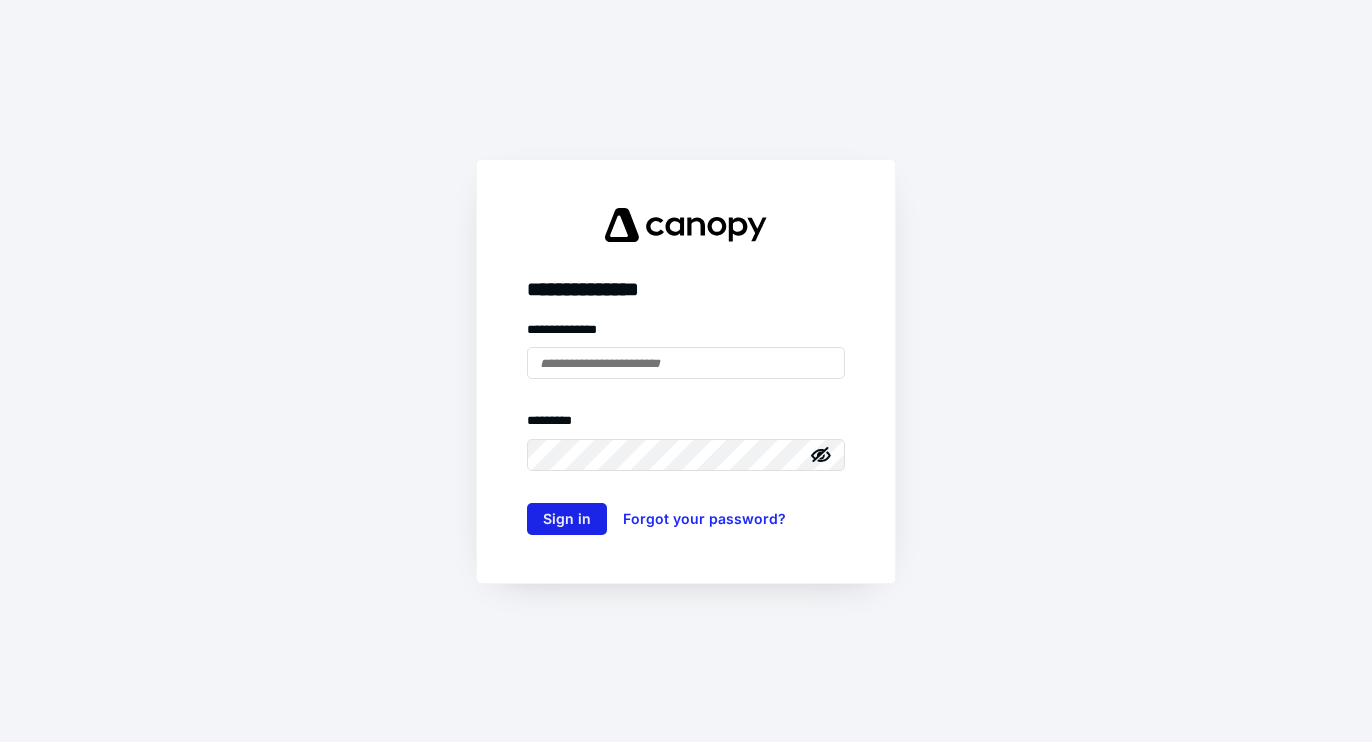 type on "**********" 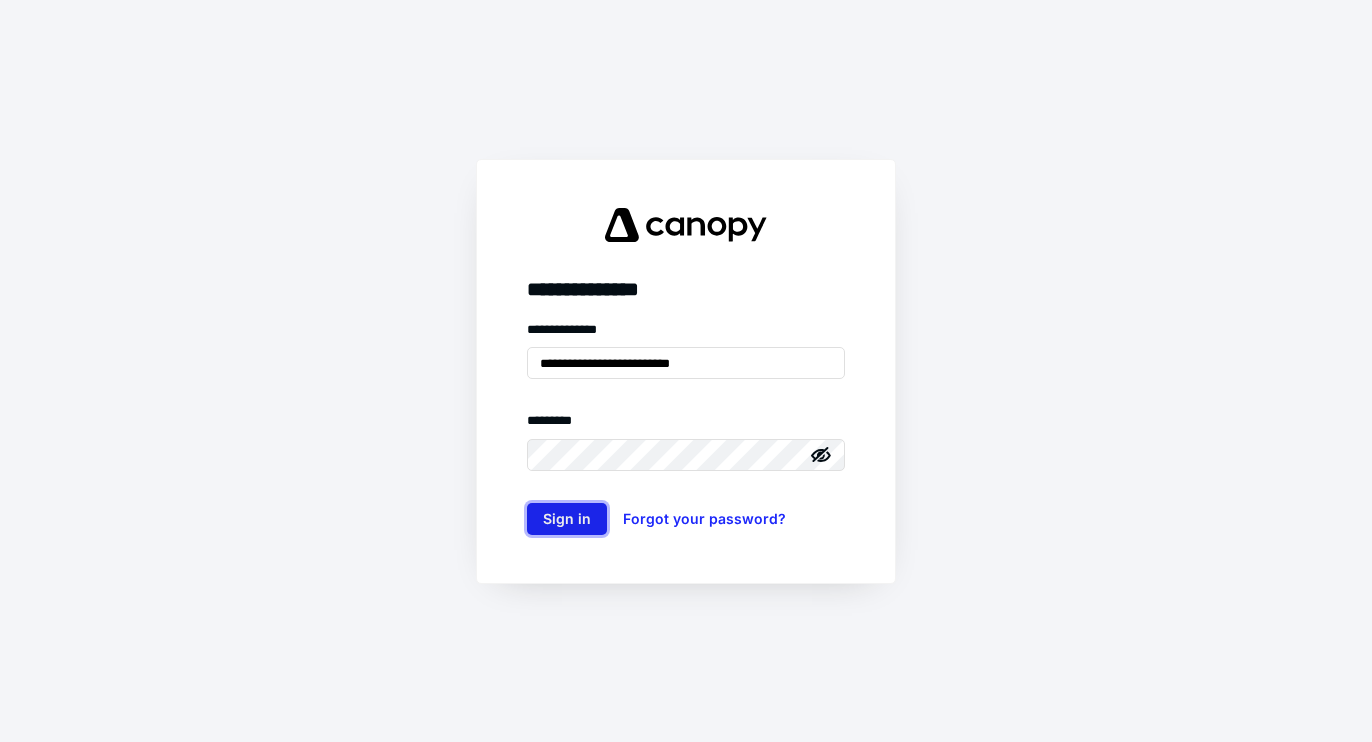 click on "Sign in" at bounding box center [567, 519] 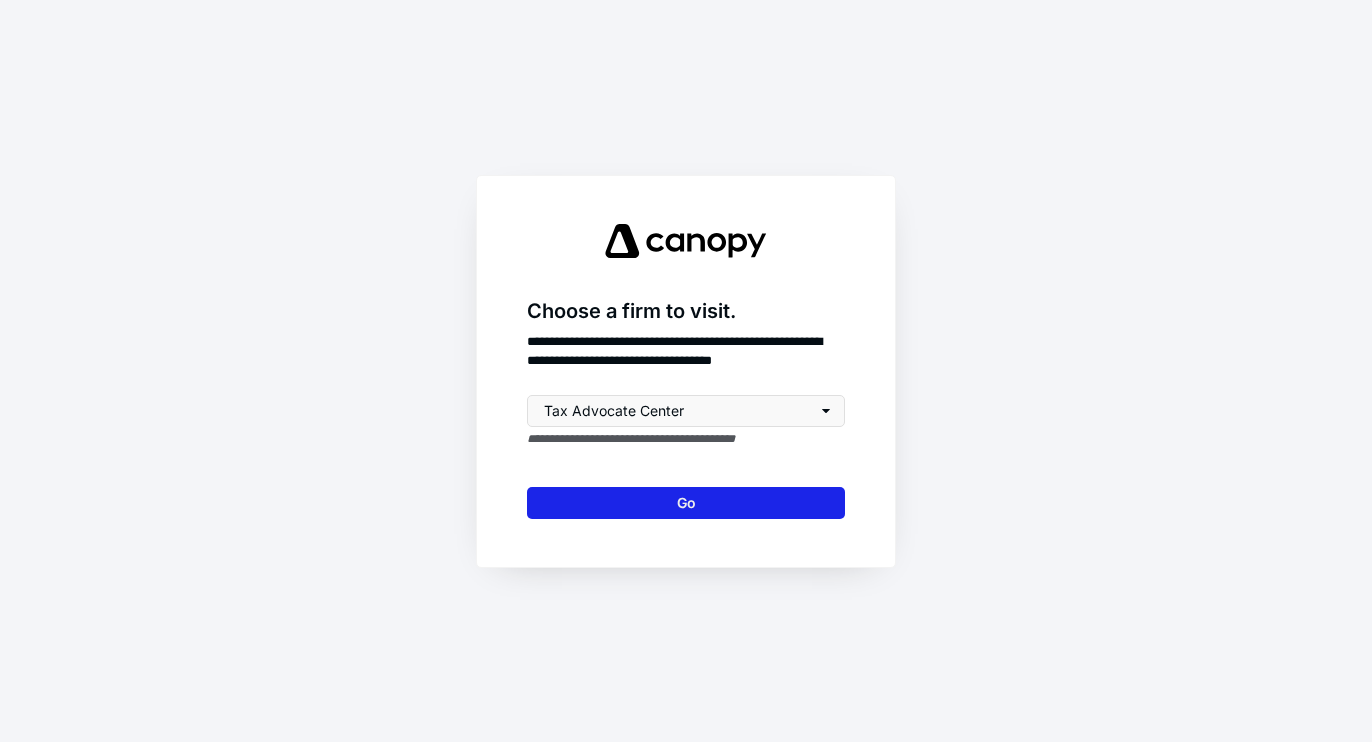 click on "Go" at bounding box center (686, 503) 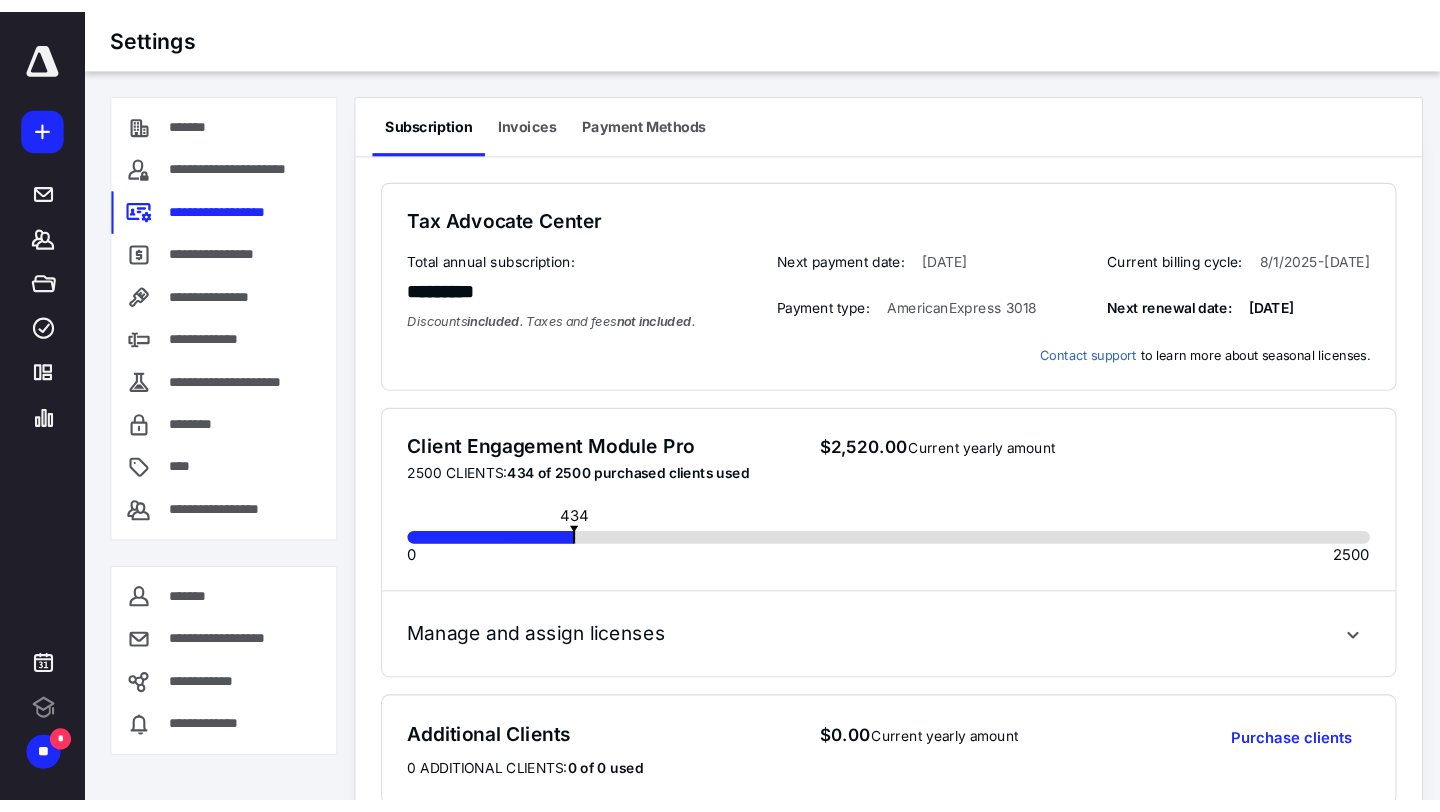 scroll, scrollTop: 0, scrollLeft: 0, axis: both 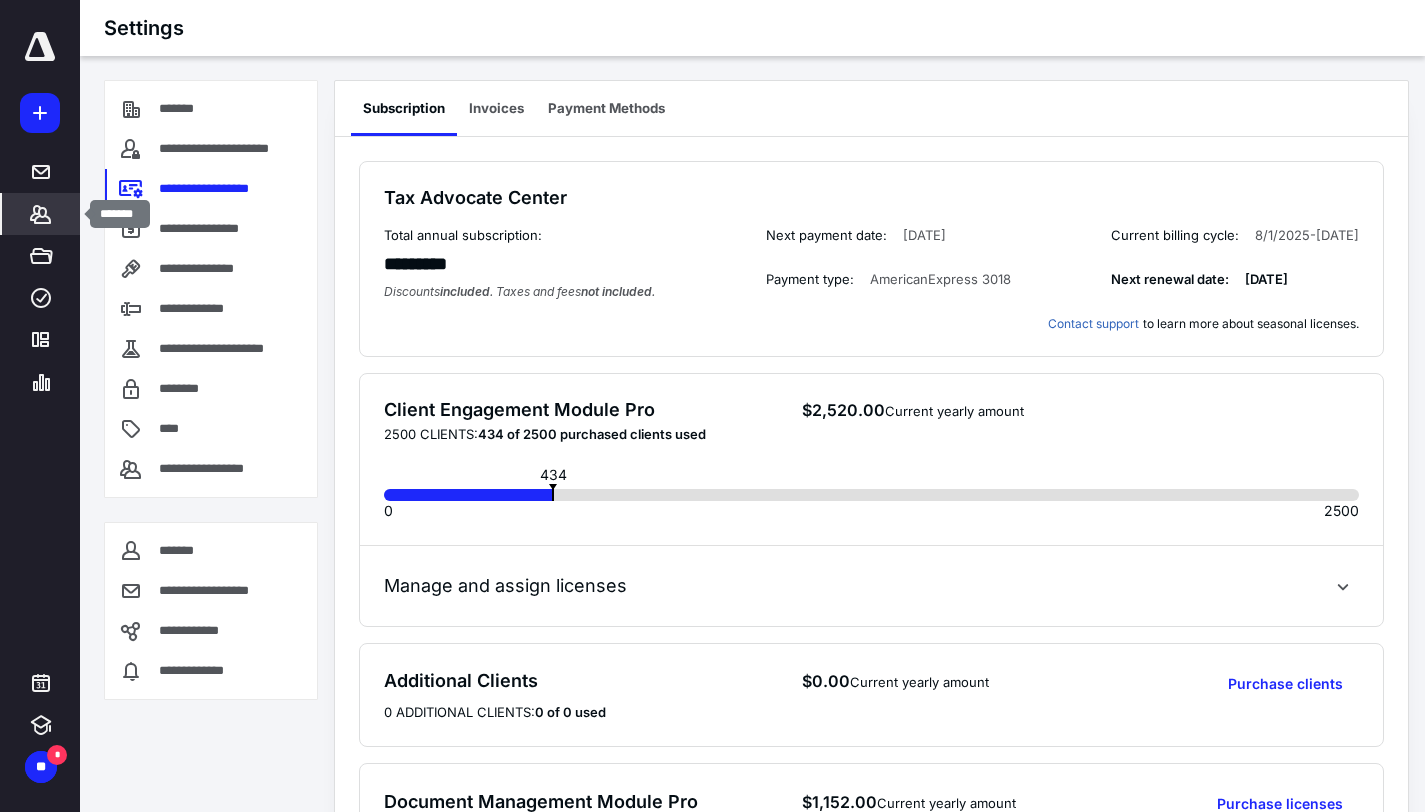 click on "*******" at bounding box center [41, 214] 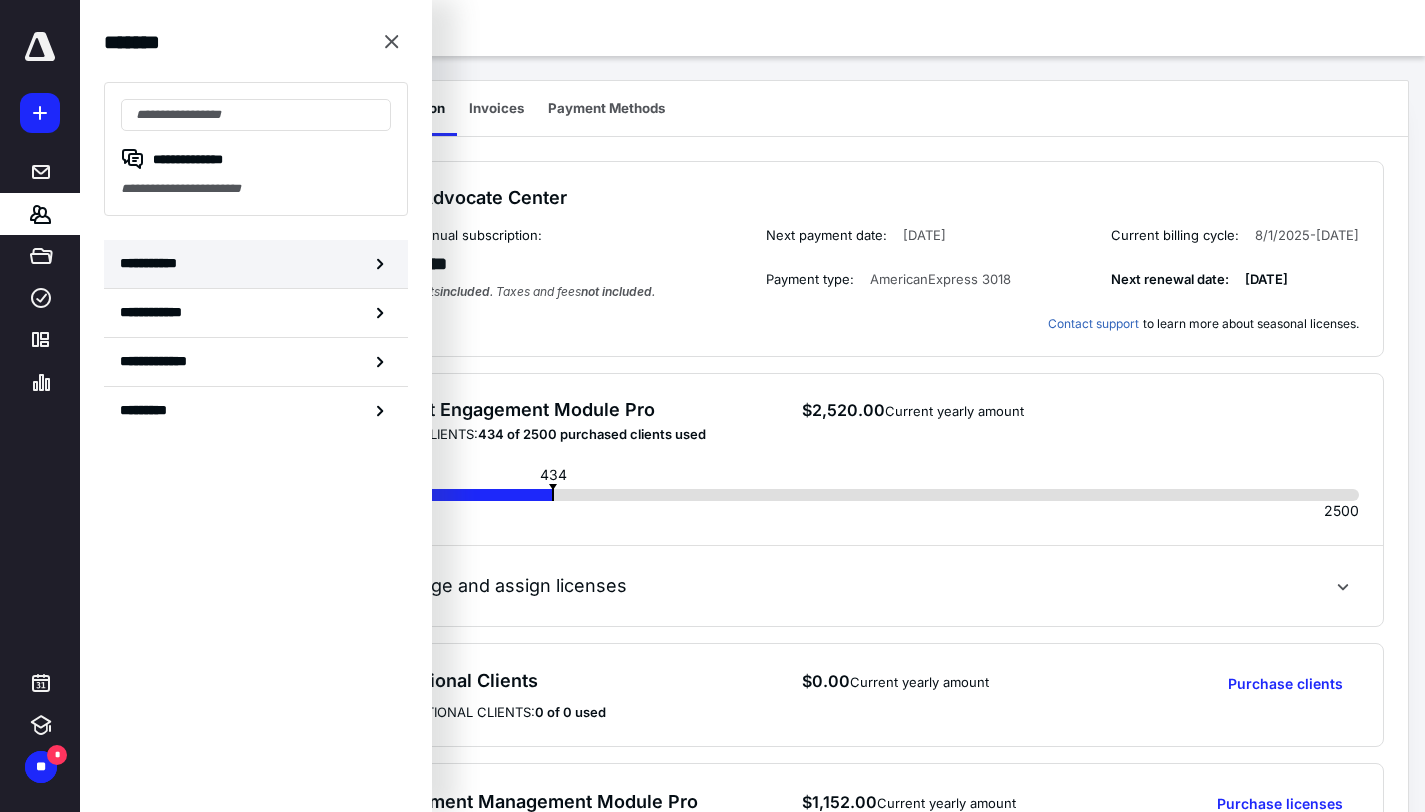 click on "**********" at bounding box center [256, 264] 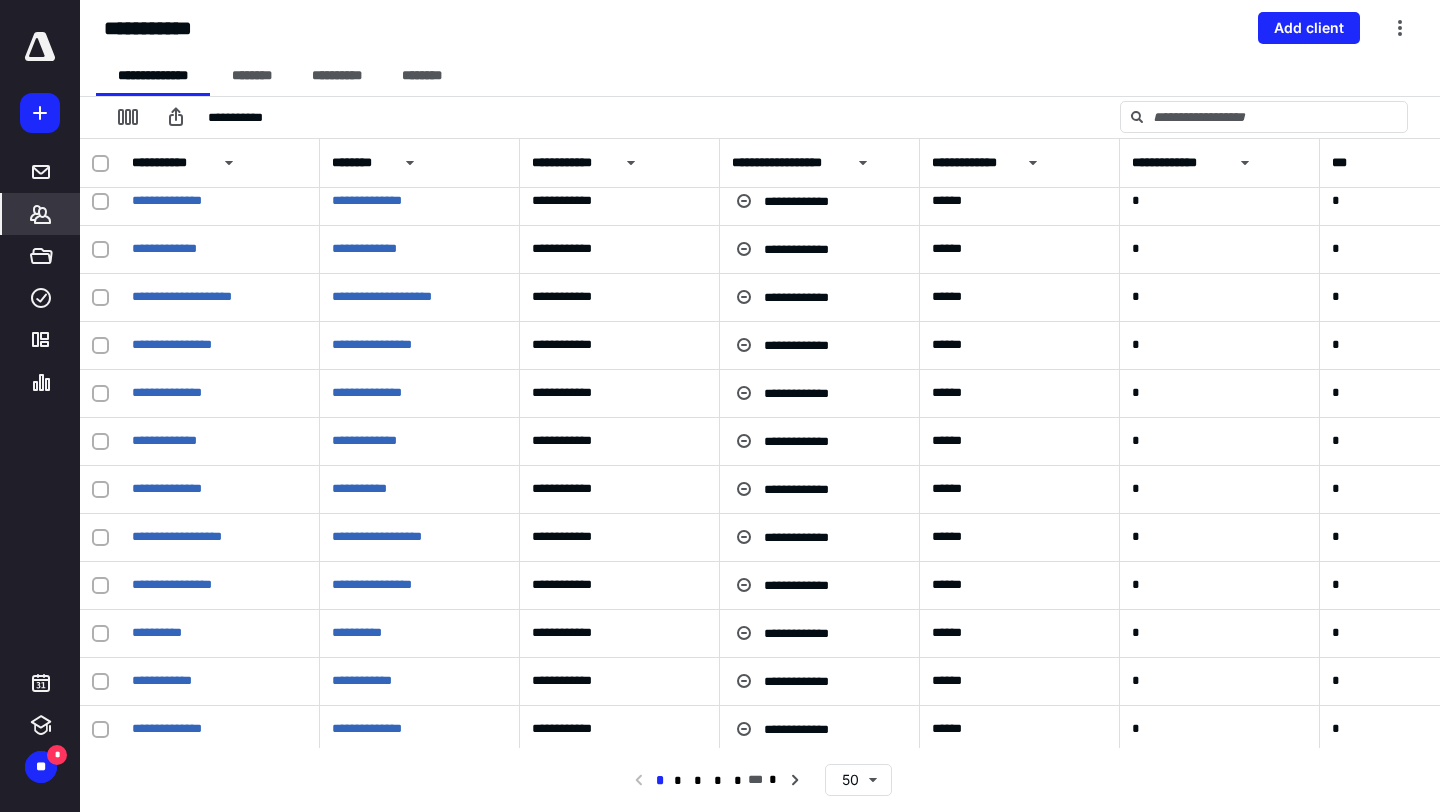 scroll, scrollTop: 0, scrollLeft: 0, axis: both 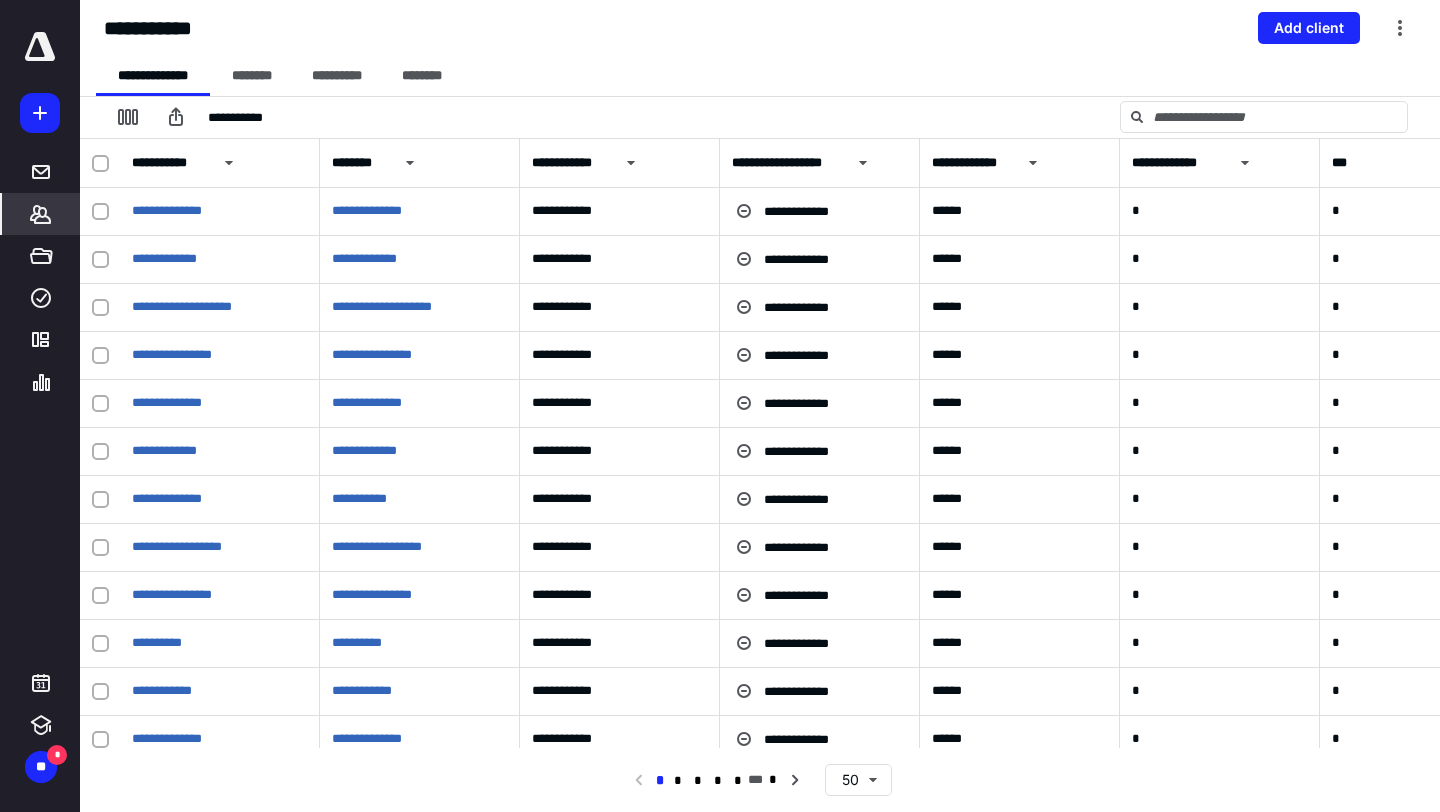 click on "**********" at bounding box center [768, 76] 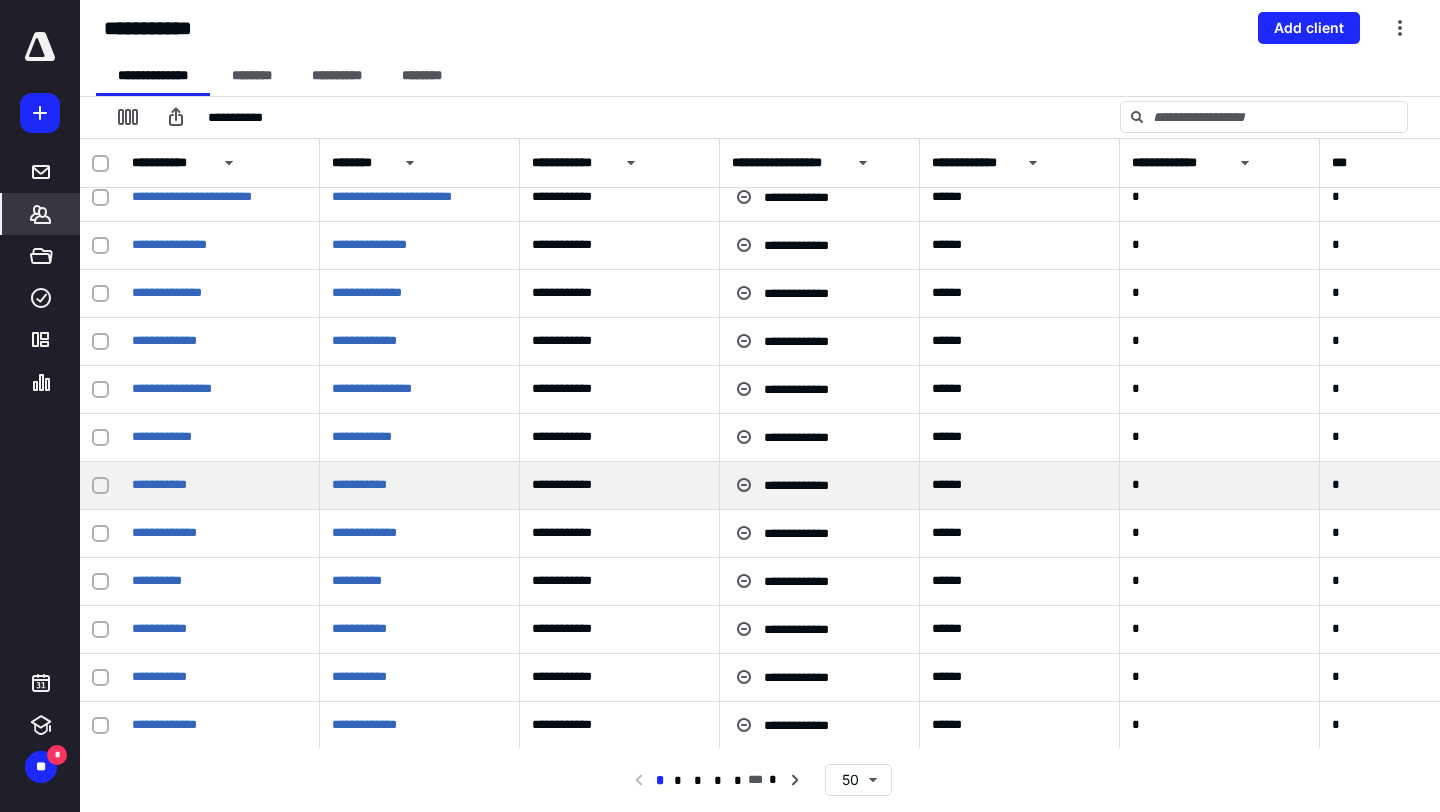 scroll, scrollTop: 1100, scrollLeft: 0, axis: vertical 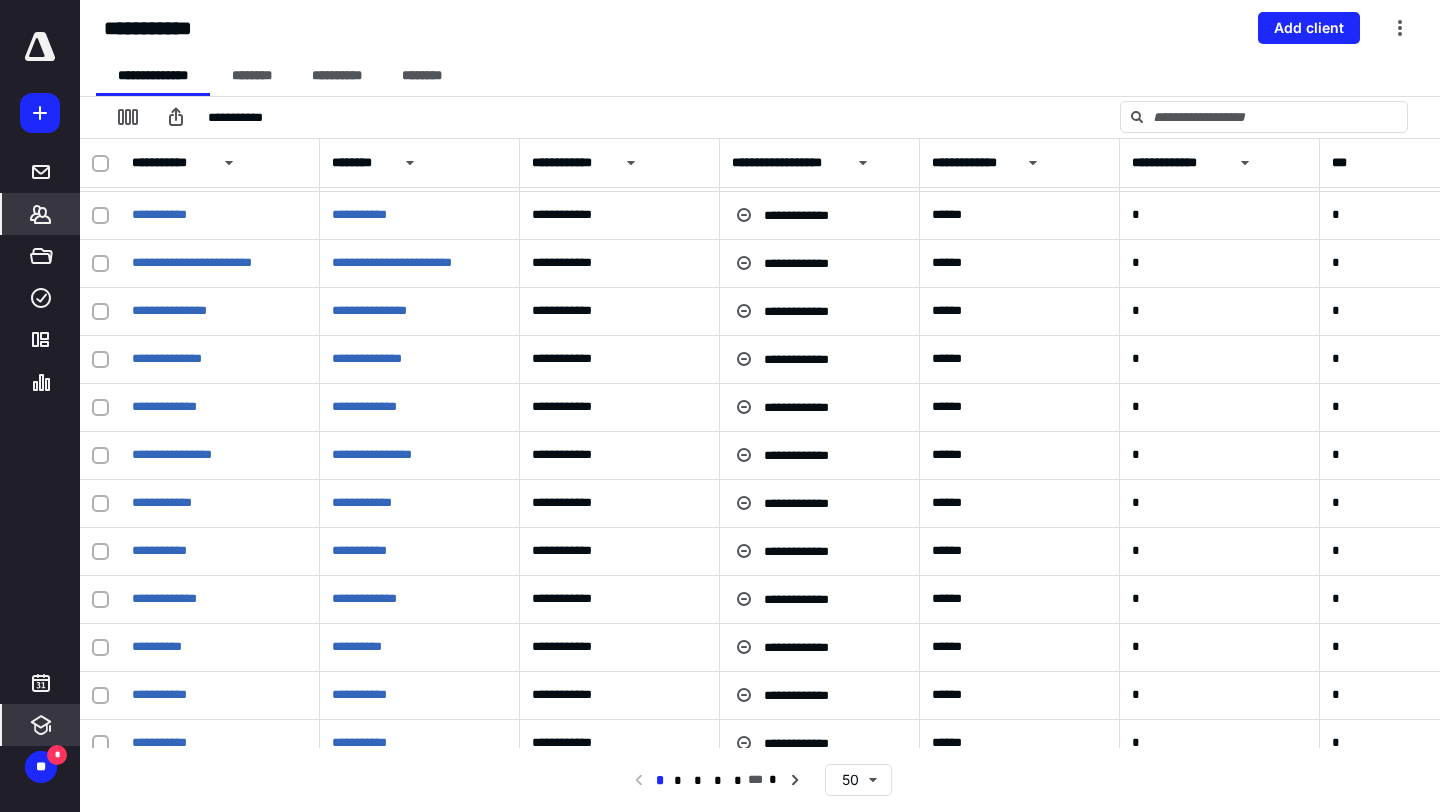click 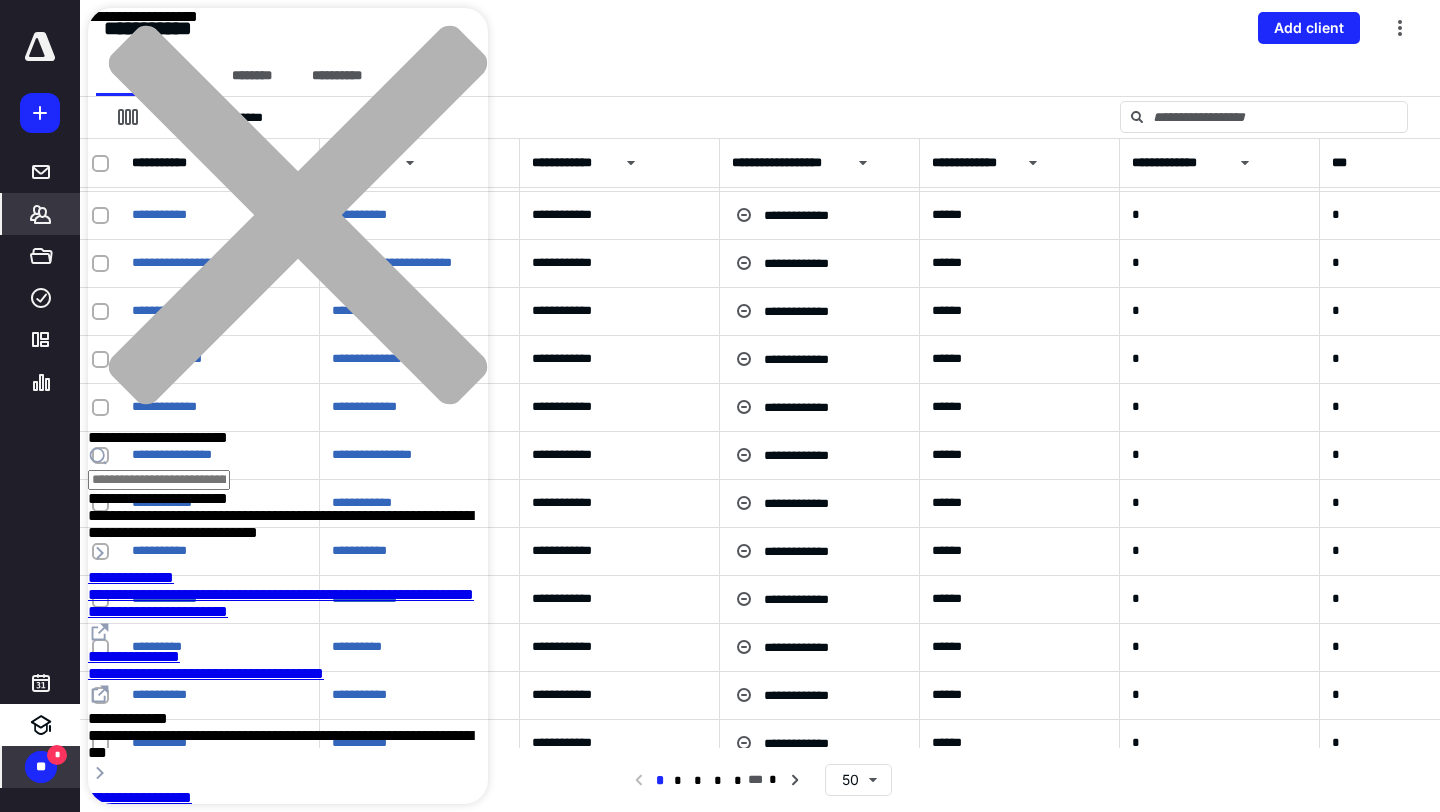 click on "**" at bounding box center (41, 767) 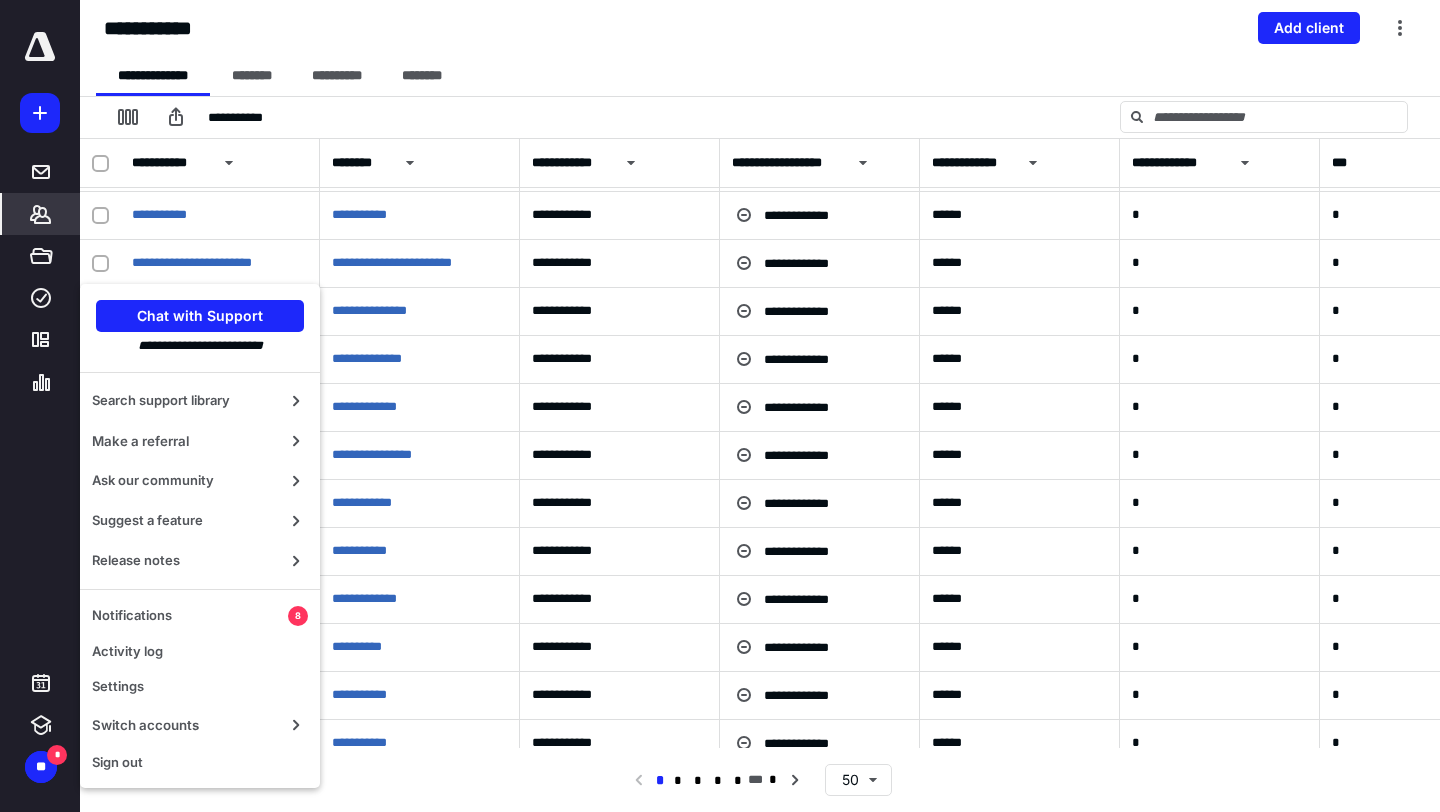 click on "**********" at bounding box center [40, 406] 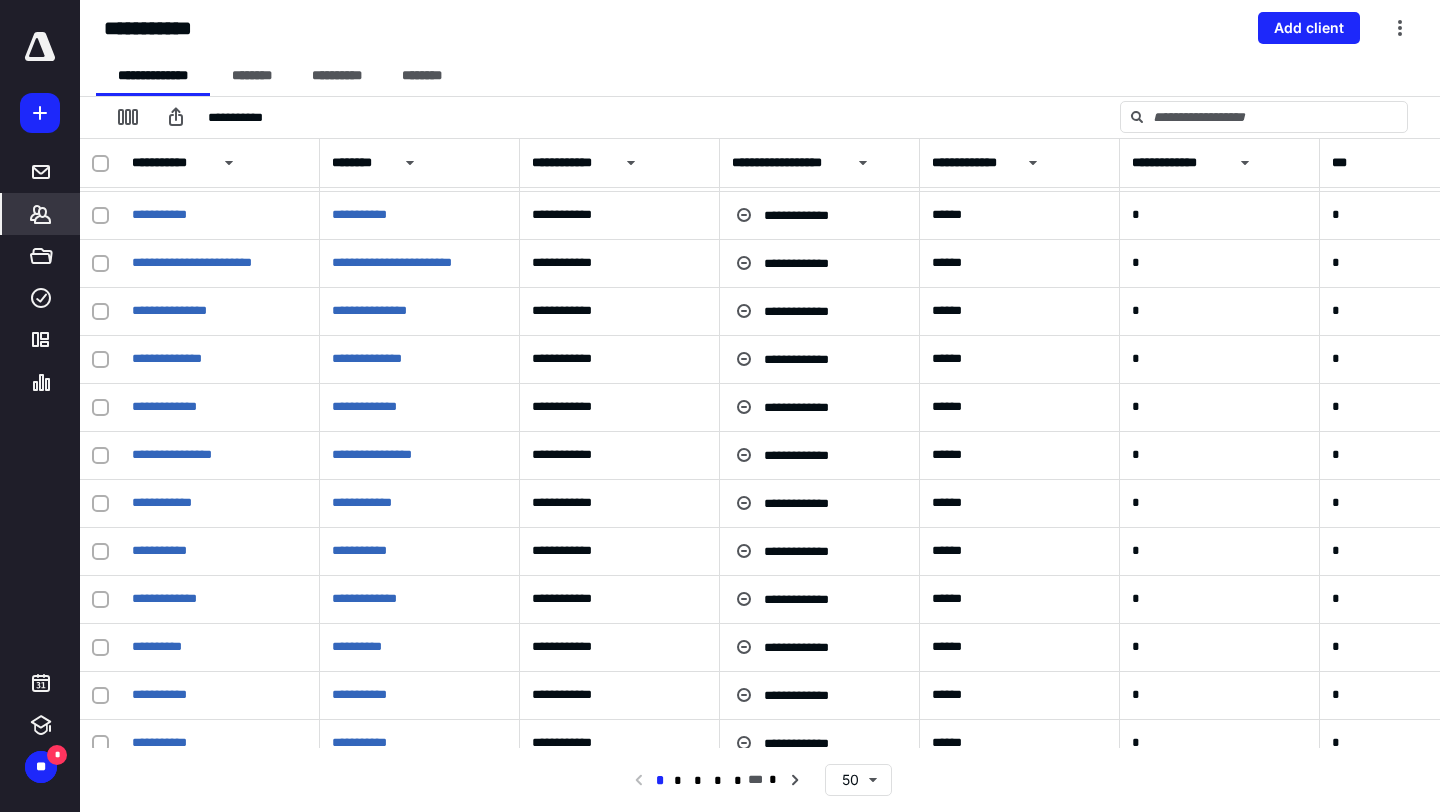 click on "**********" at bounding box center (768, 76) 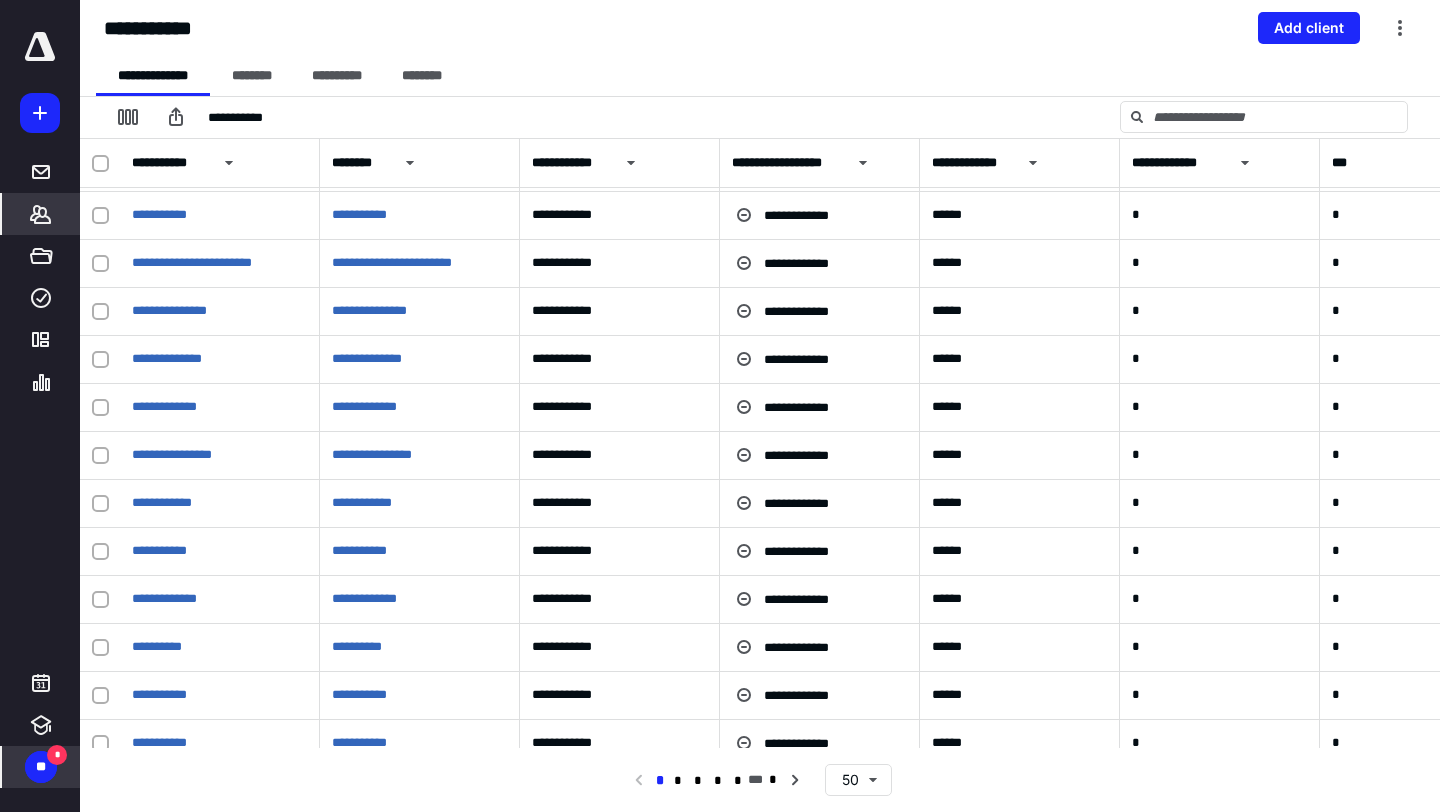 click on "**" at bounding box center [41, 767] 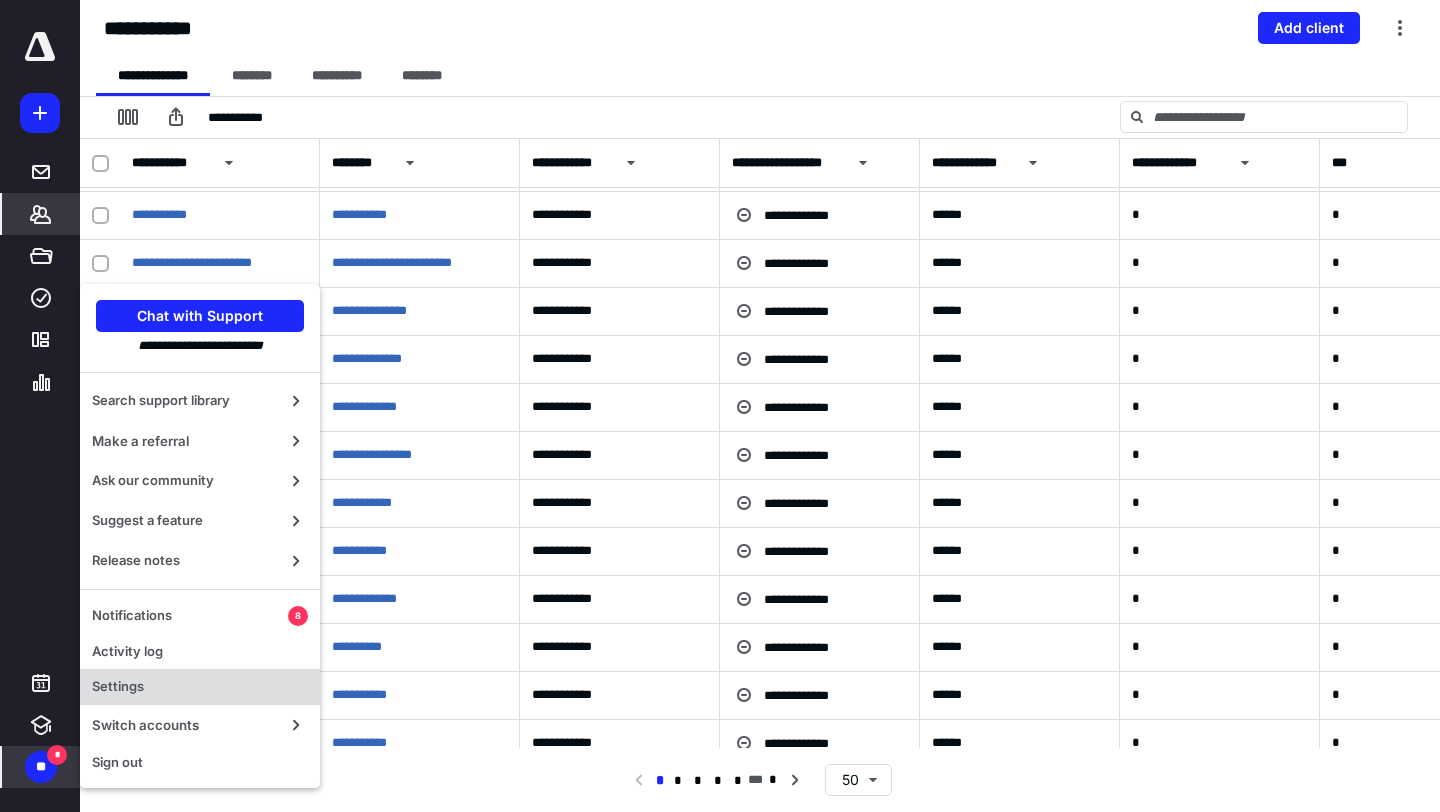 click on "Settings" at bounding box center (200, 687) 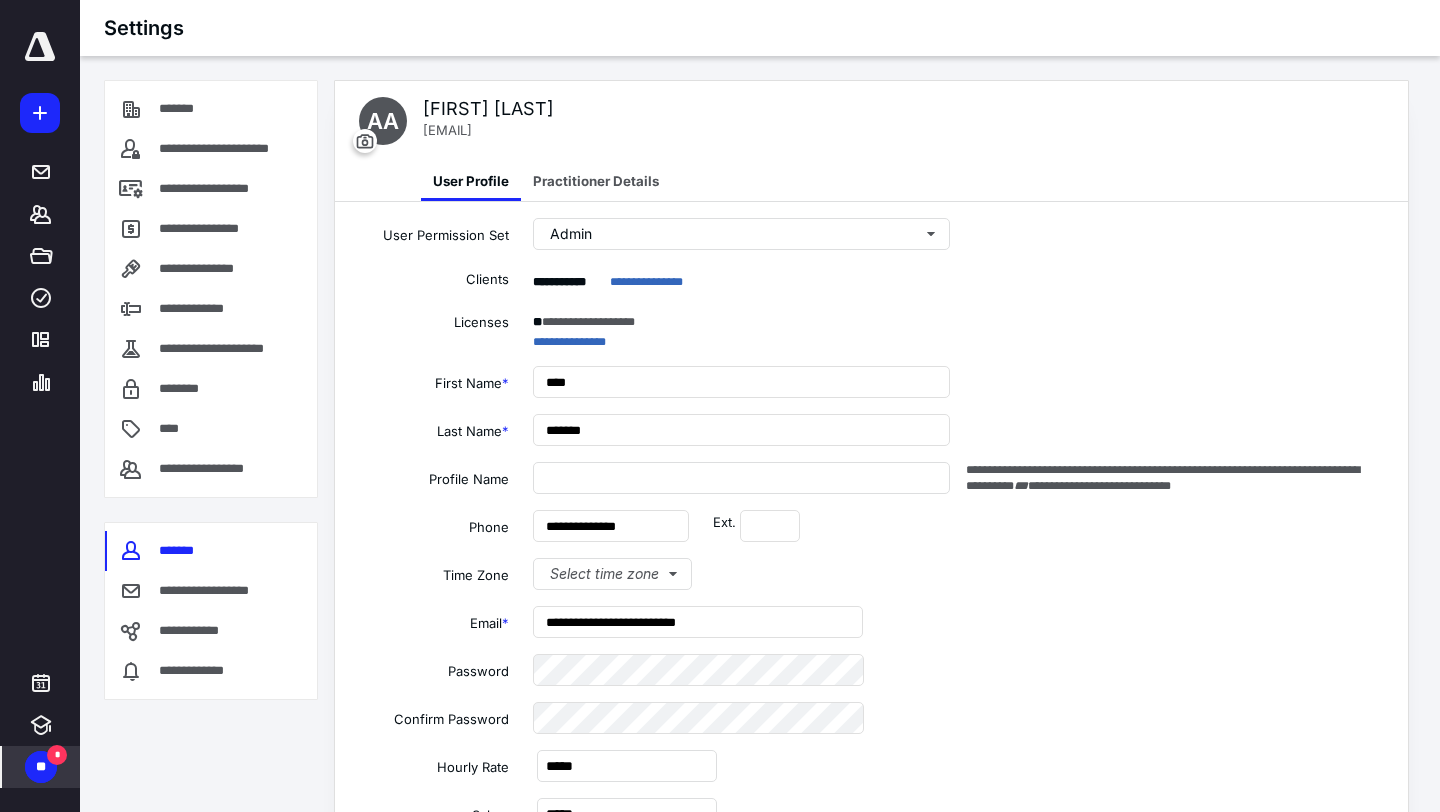 type on "**********" 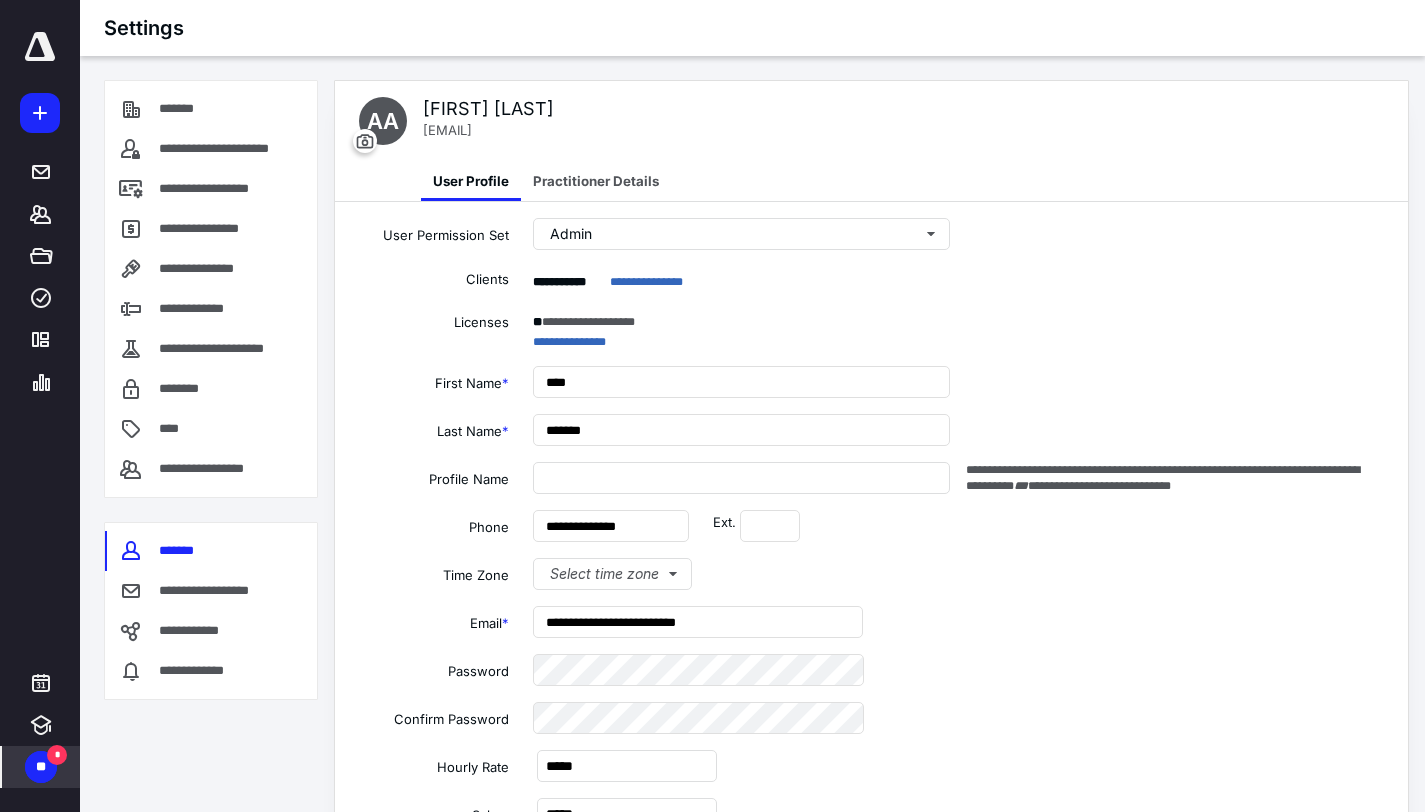 click on "**********" at bounding box center (871, 710) 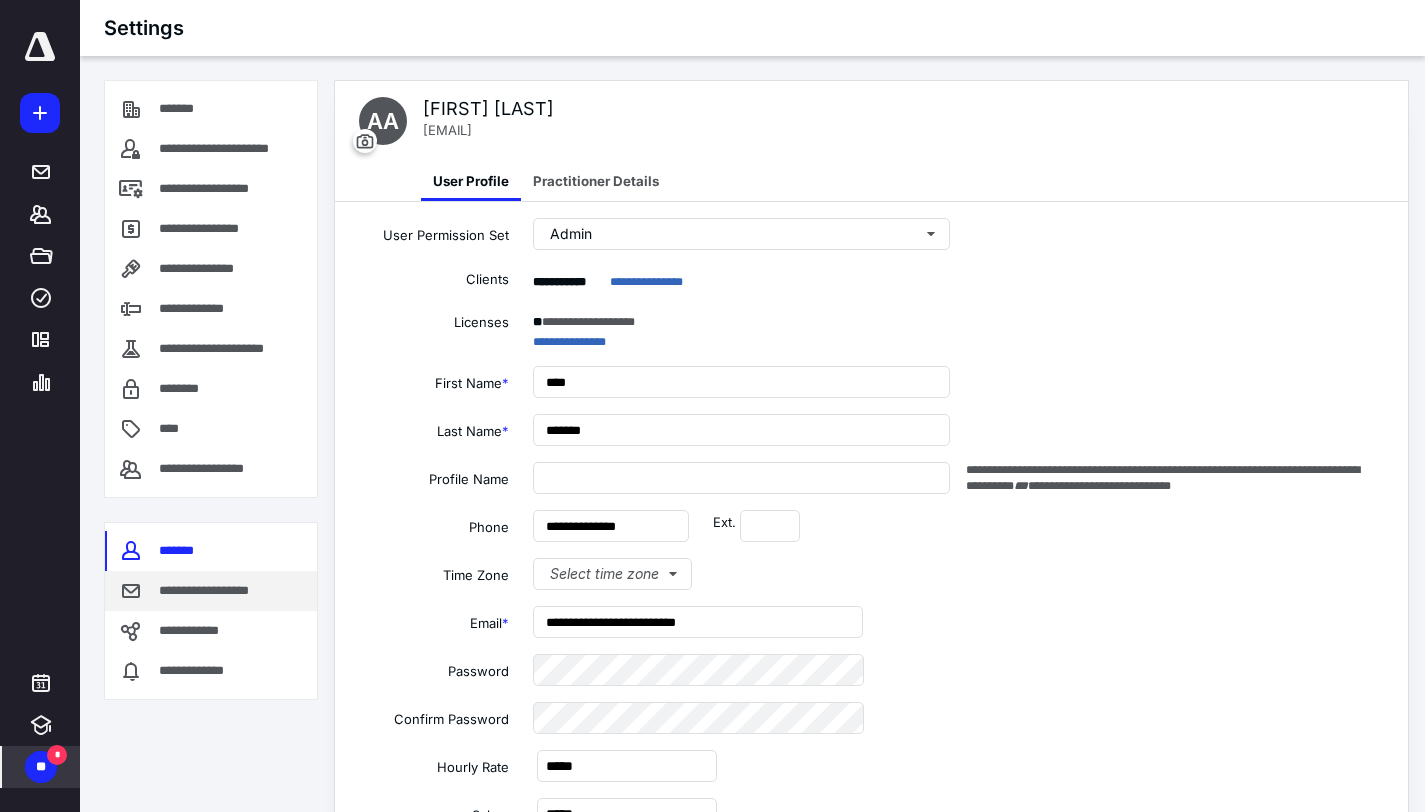 click on "**********" at bounding box center [211, 591] 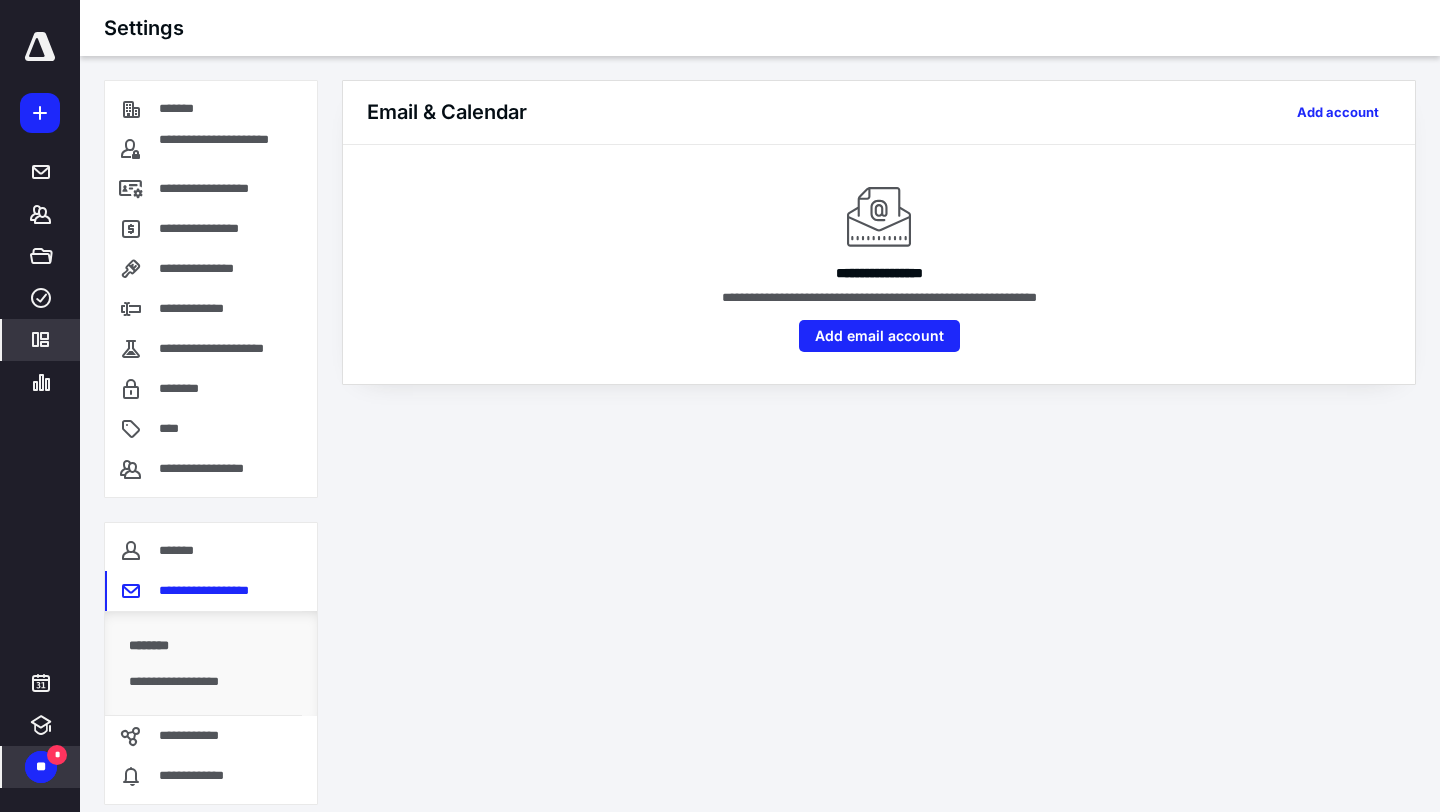 click on "**********" at bounding box center [879, 232] 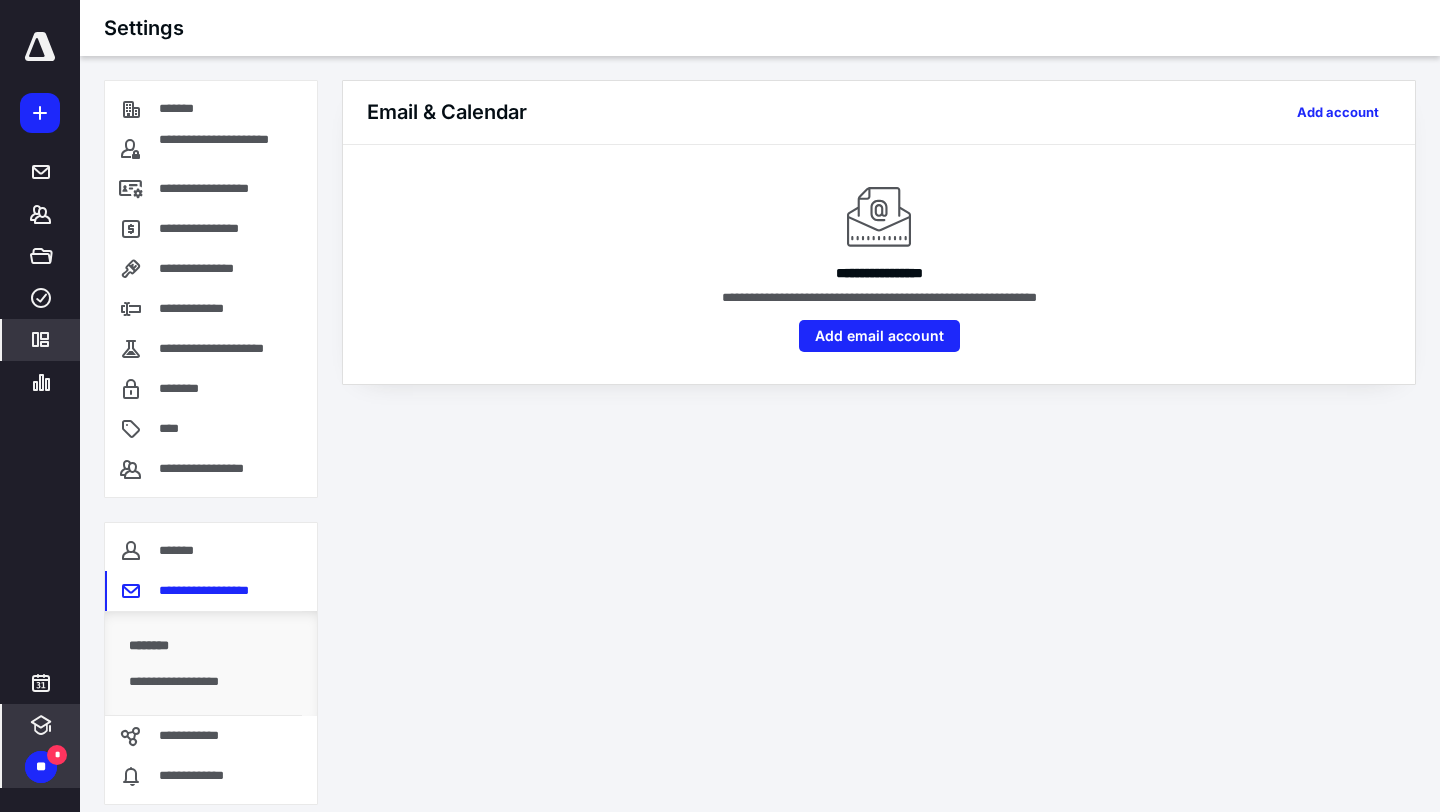 click 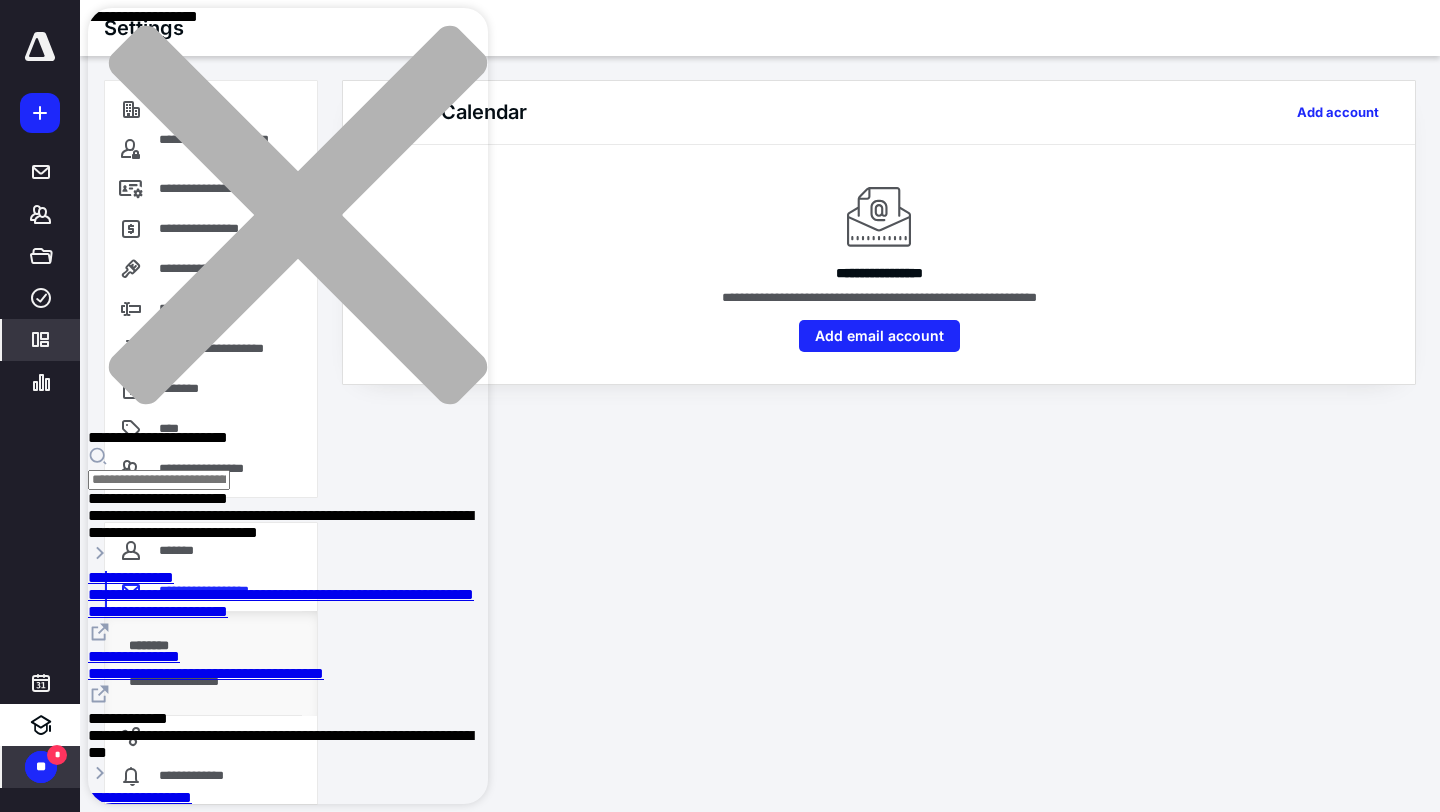 click on "**********" at bounding box center (879, 264) 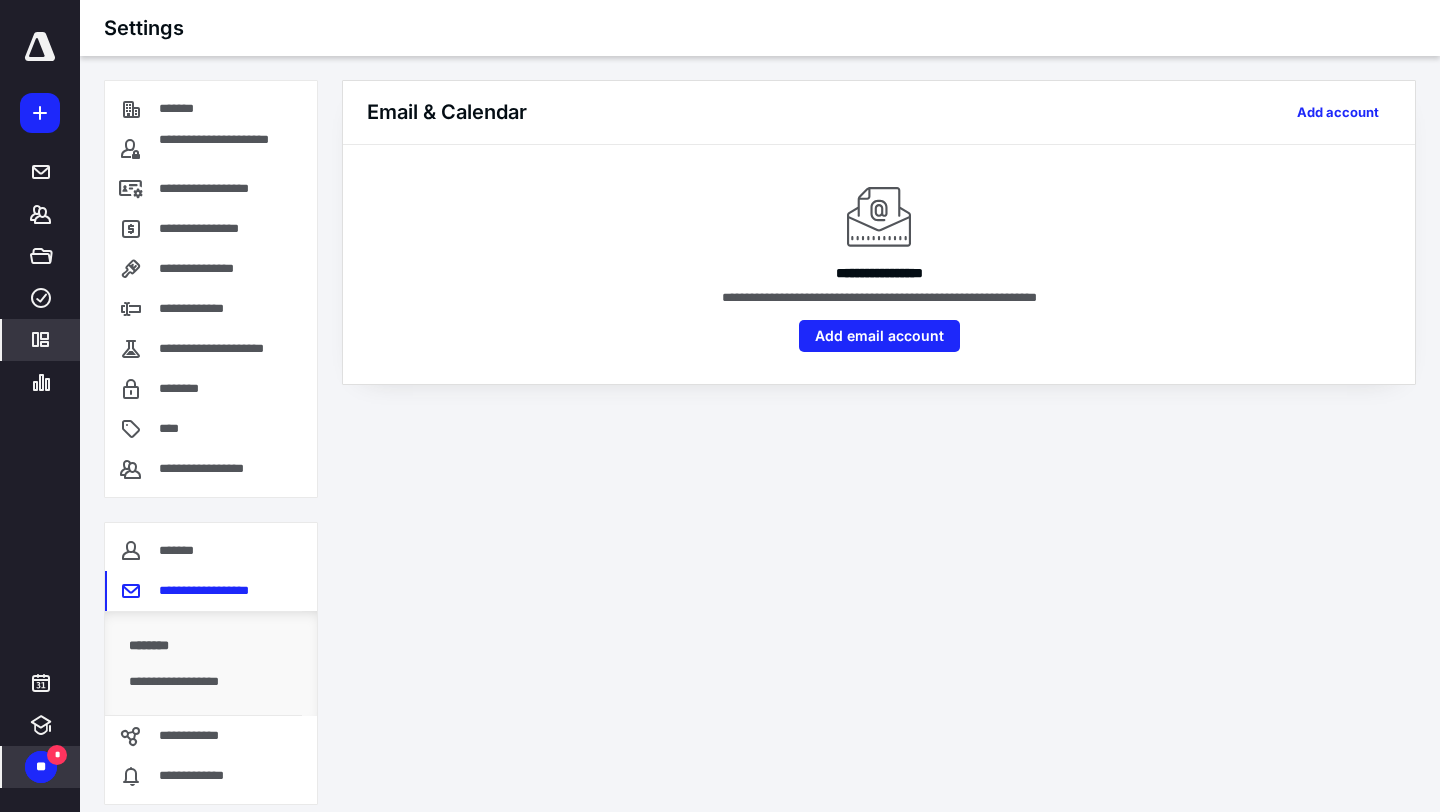 click on "Email & Calendar Add account" at bounding box center [879, 113] 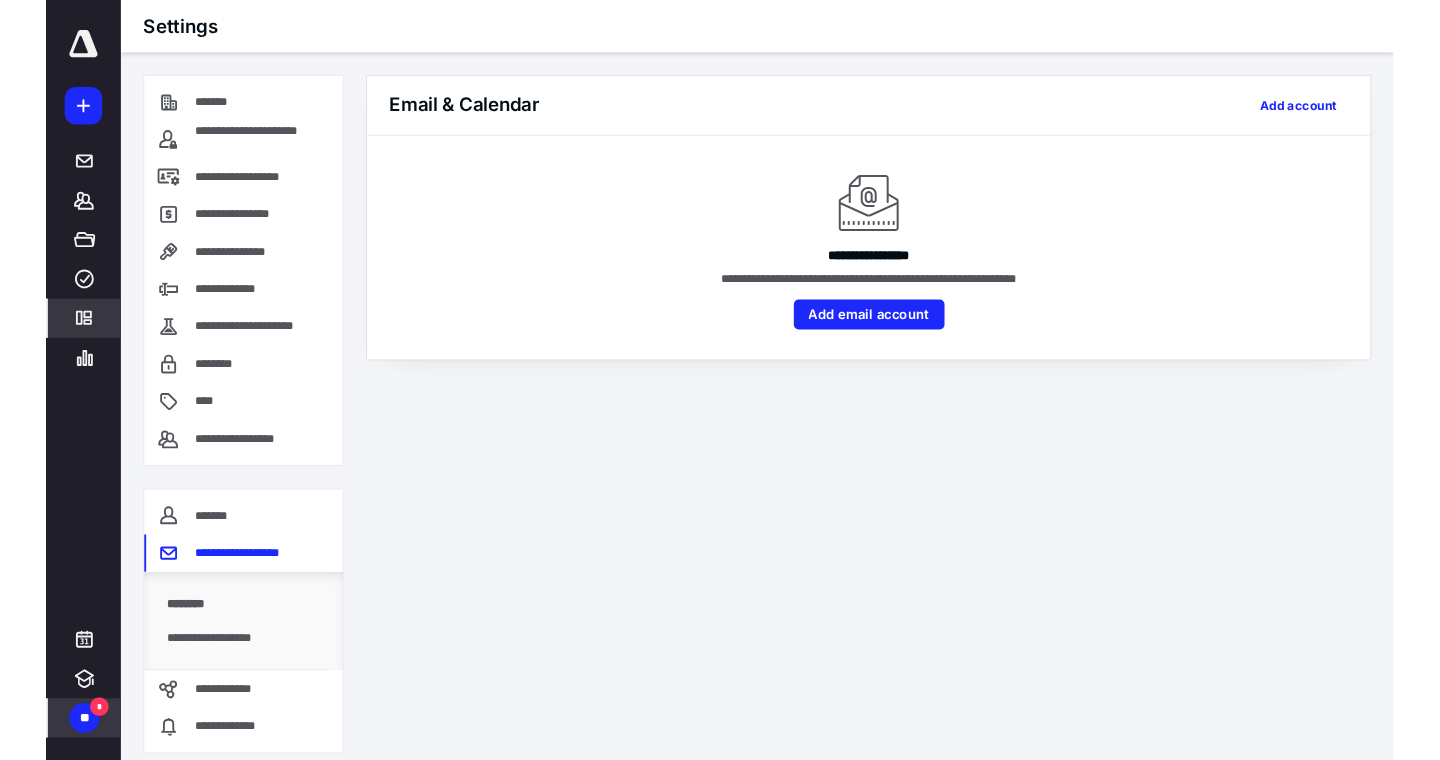scroll, scrollTop: 17, scrollLeft: 0, axis: vertical 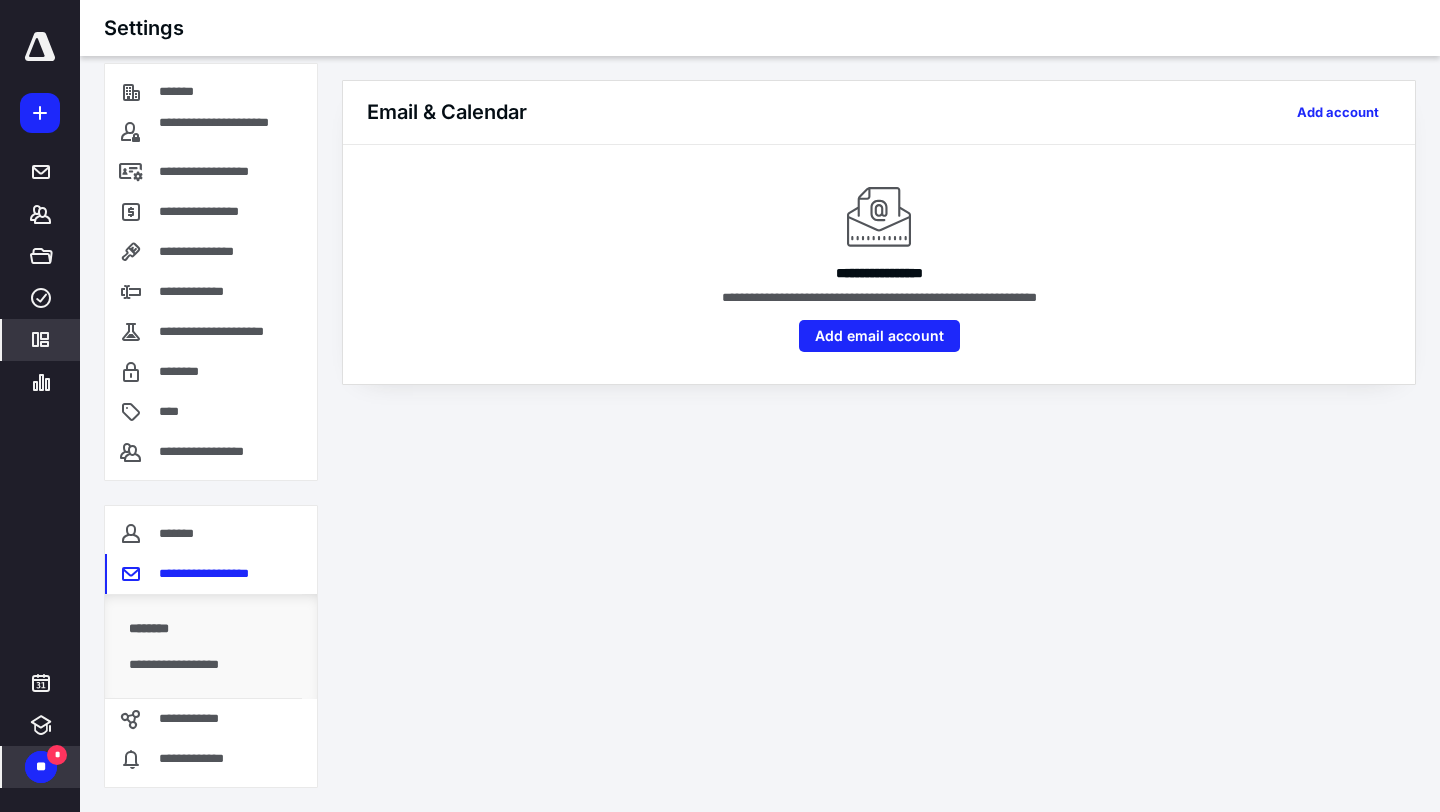 click on "**********" at bounding box center [879, 264] 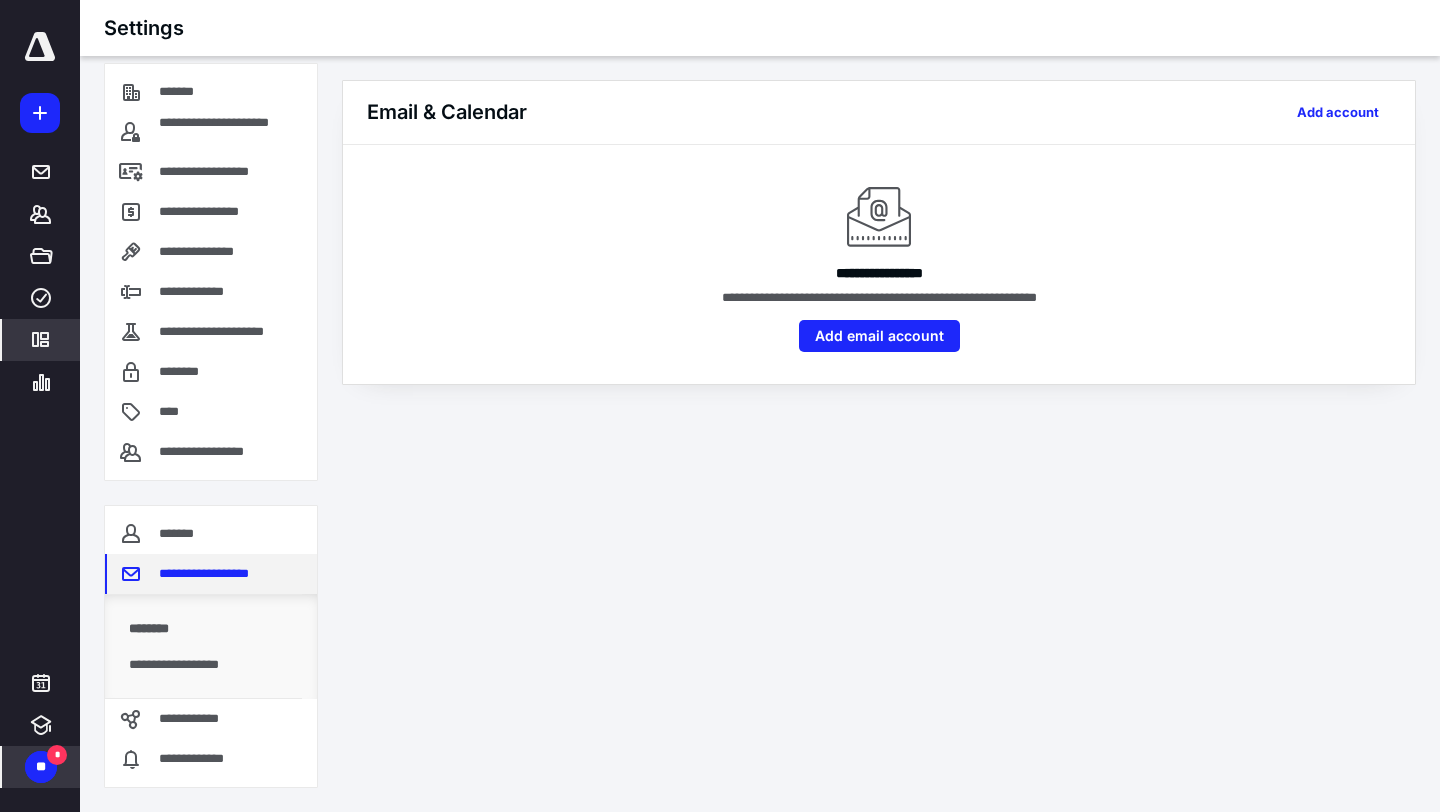 click on "**********" at bounding box center [211, 574] 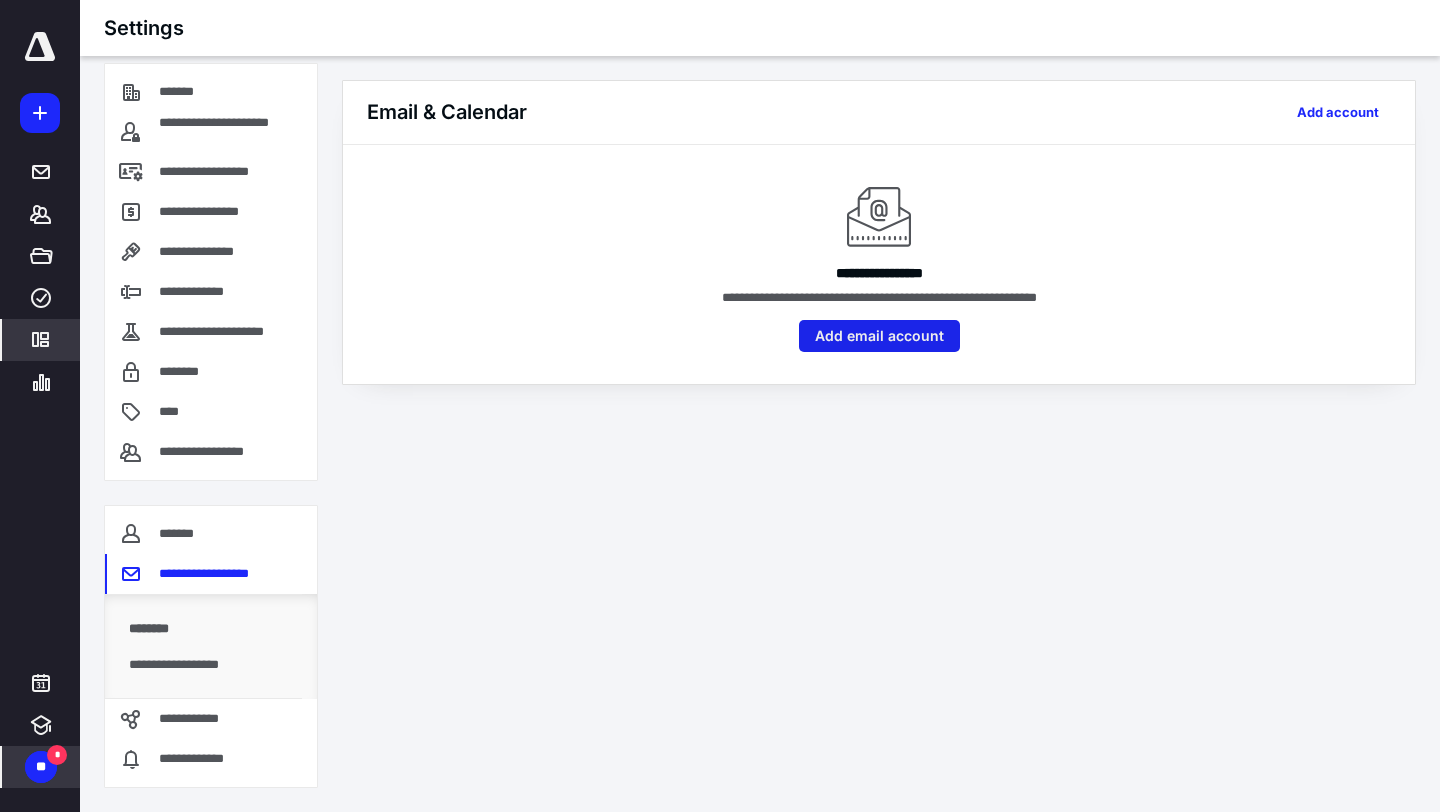 click on "Add email account" at bounding box center (879, 336) 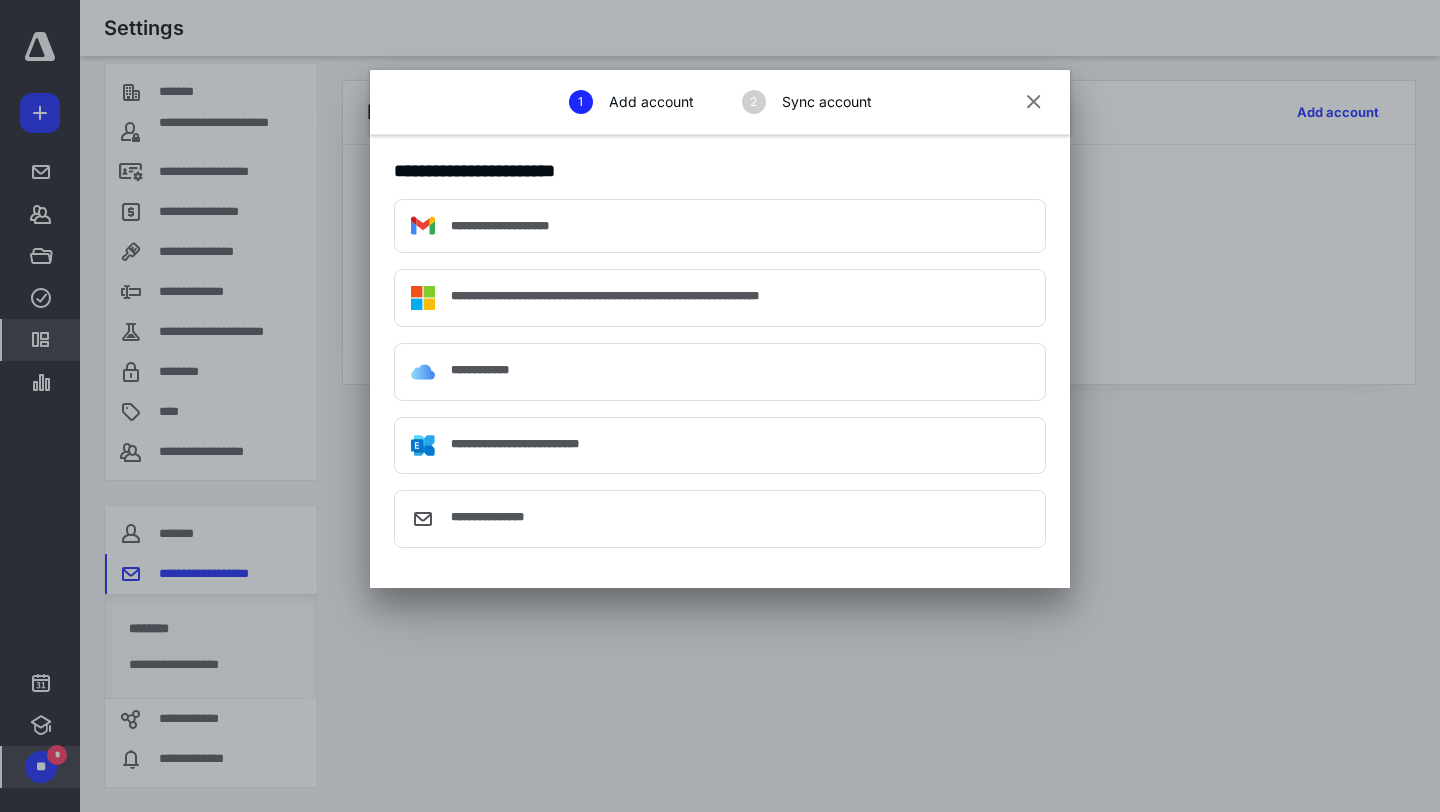 click on "**********" at bounding box center [740, 226] 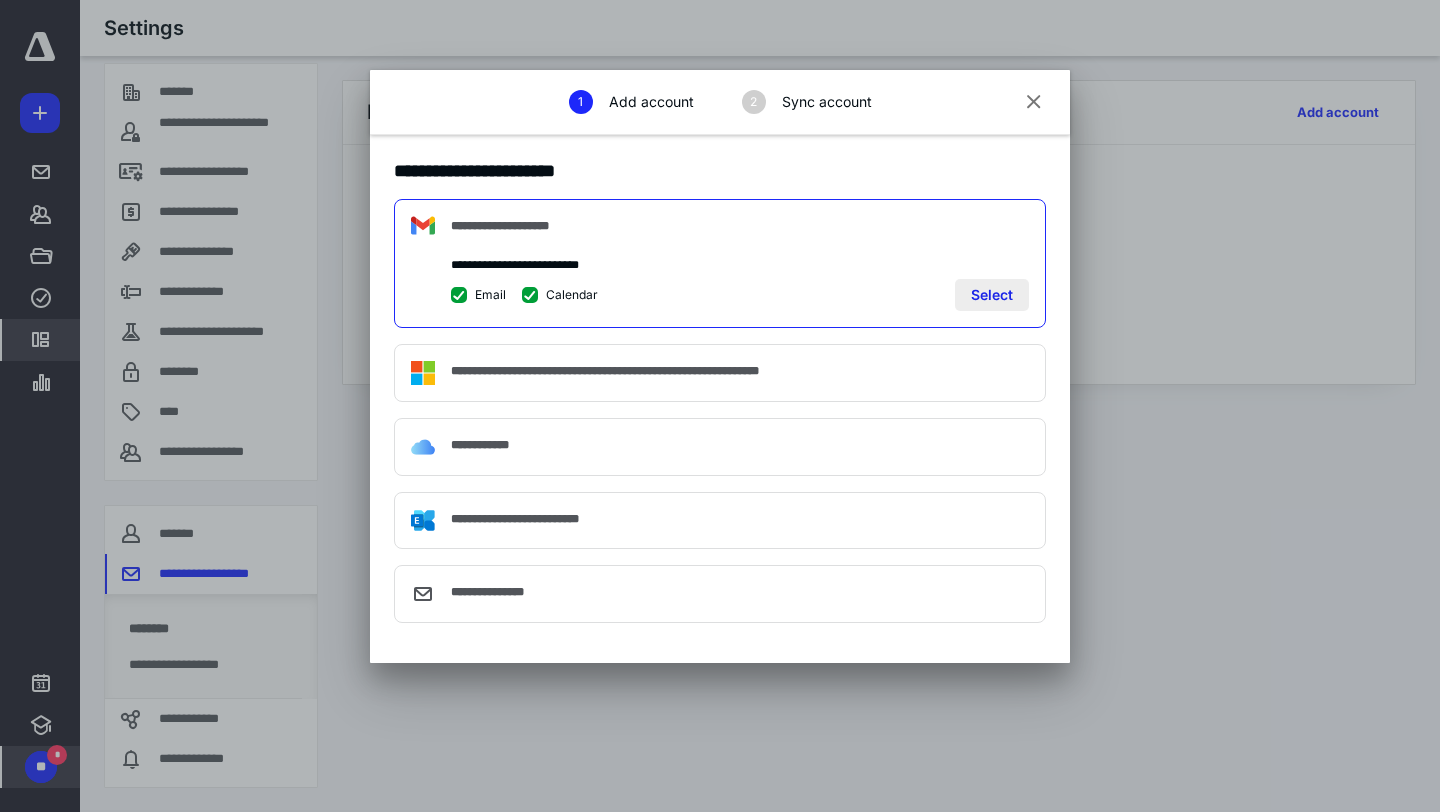 click on "**********" at bounding box center [720, 263] 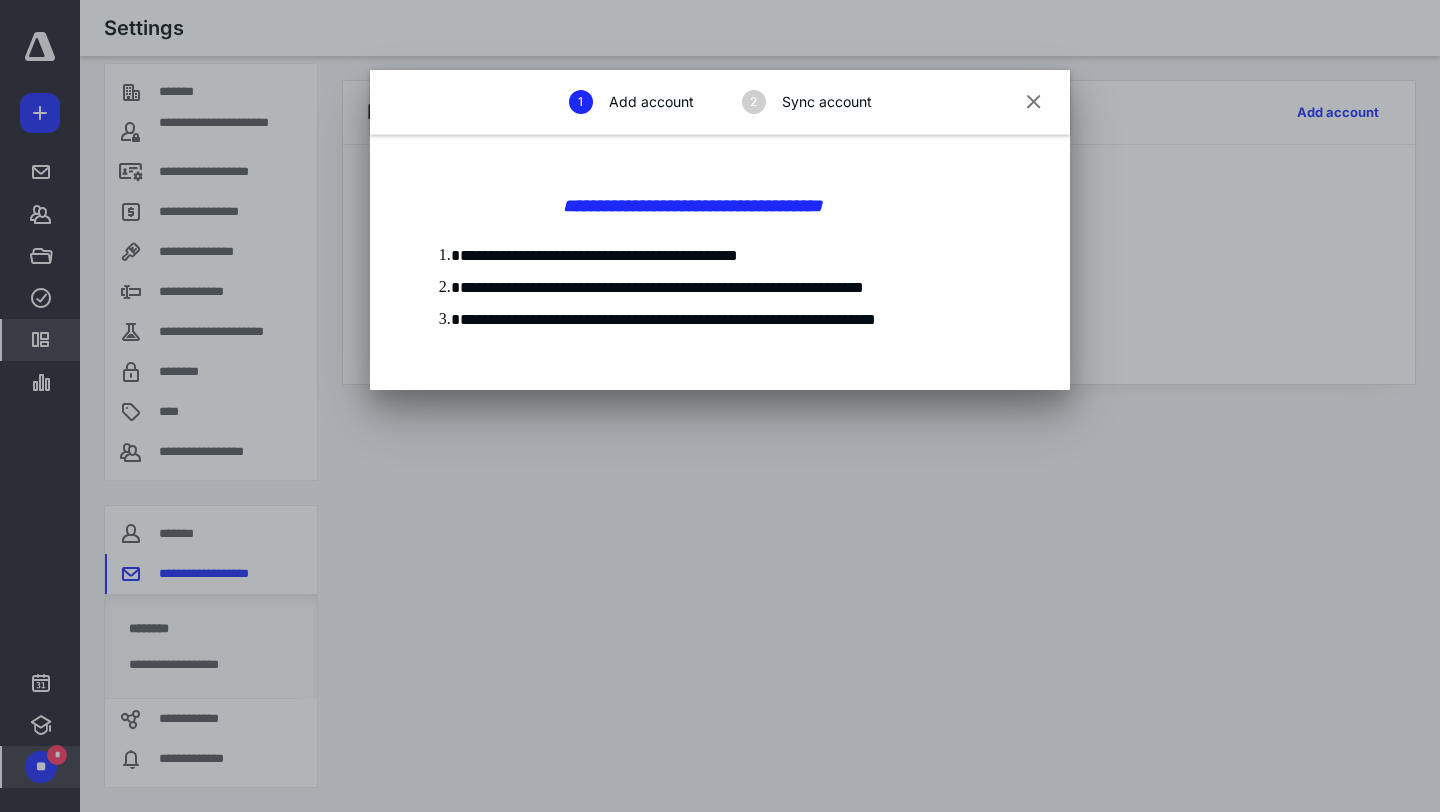 drag, startPoint x: 1004, startPoint y: 519, endPoint x: 876, endPoint y: 476, distance: 135.02963 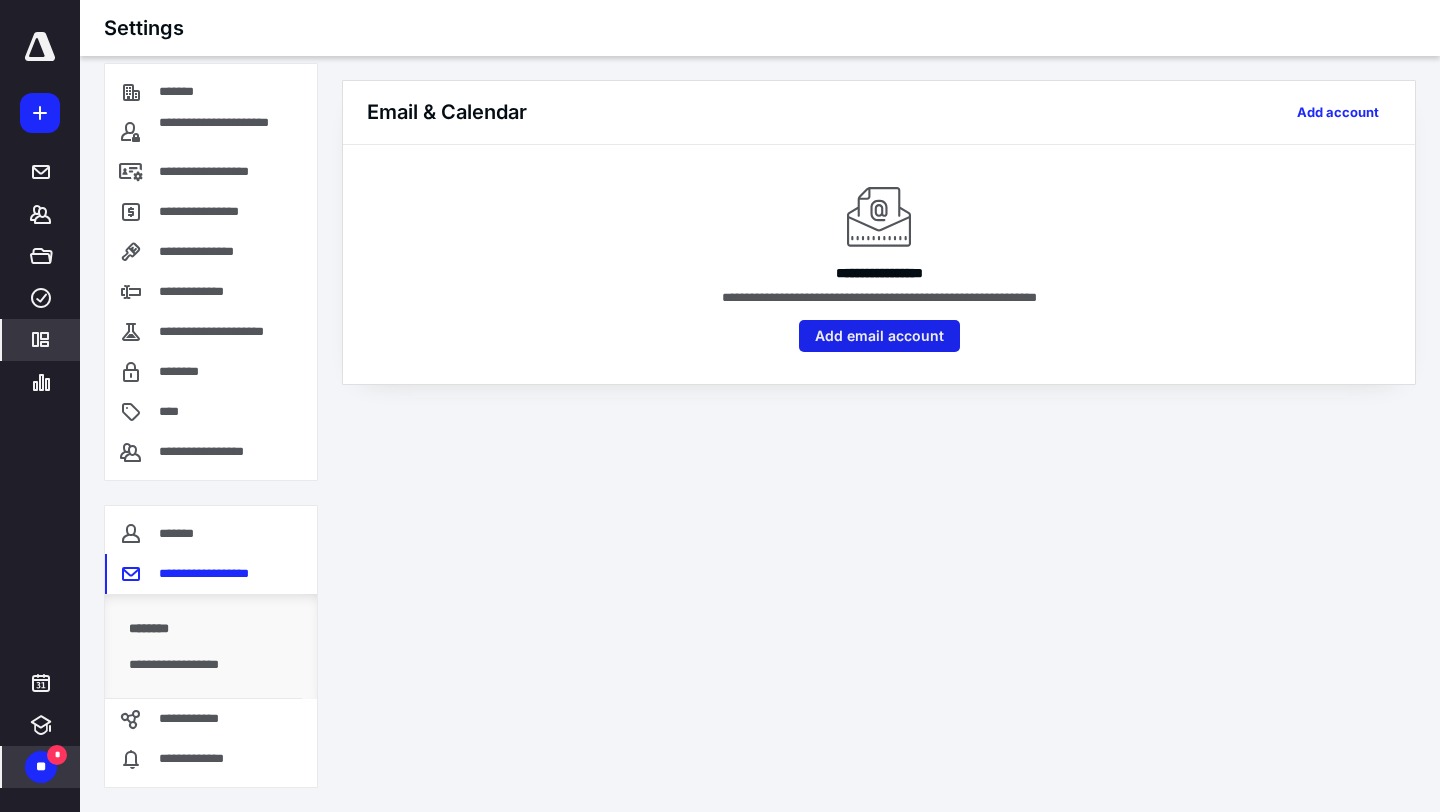 click on "Add email account" at bounding box center (879, 336) 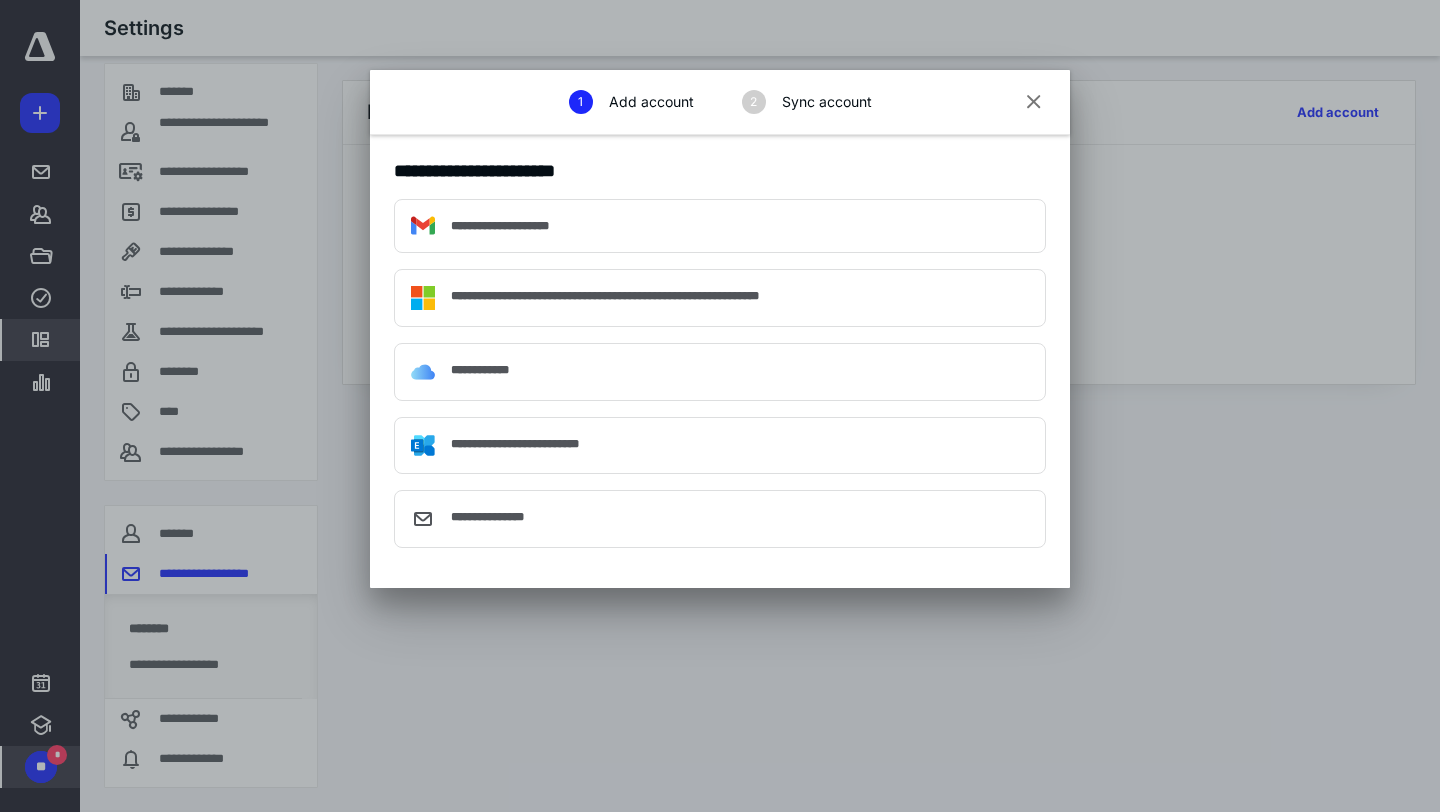 click on "**********" at bounding box center [740, 298] 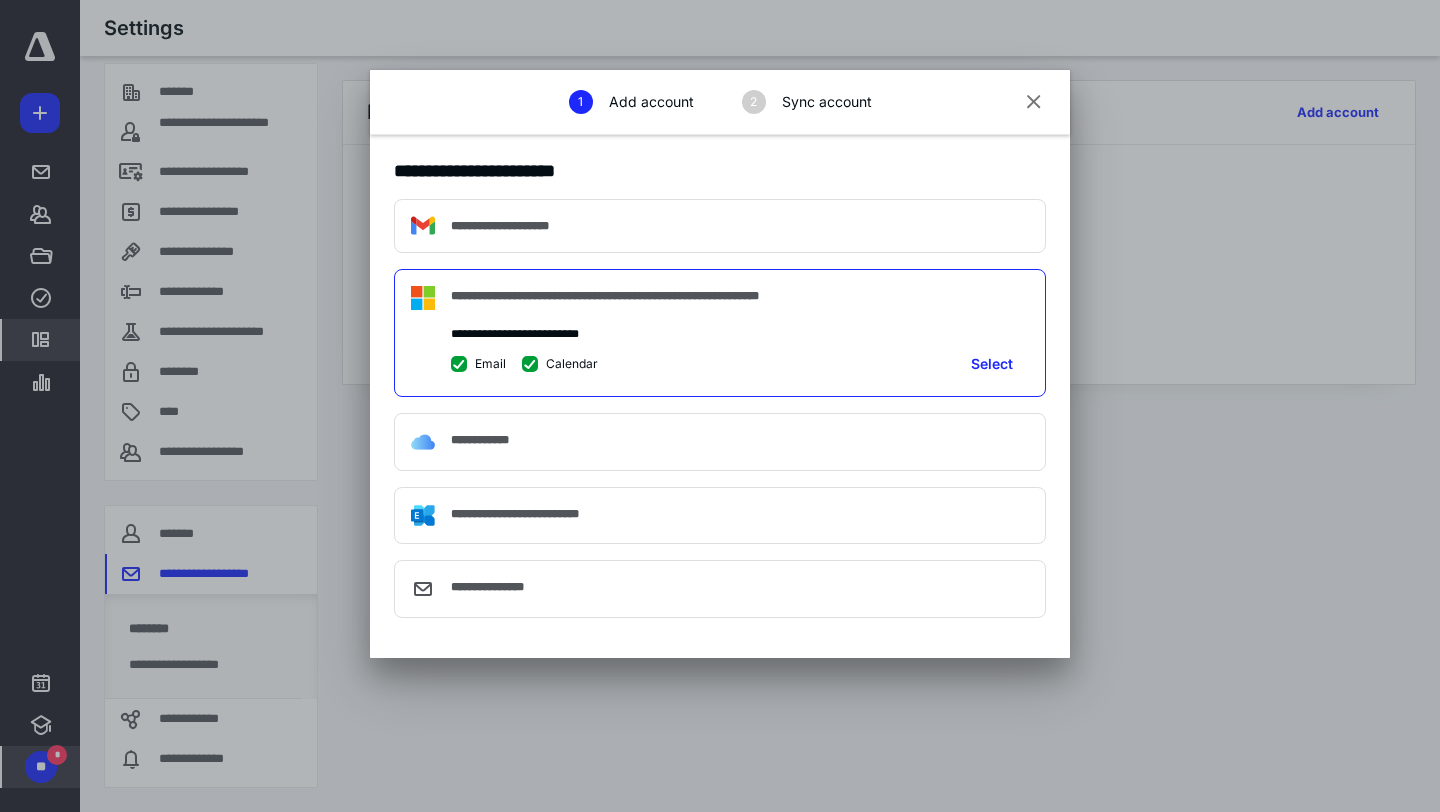 click on "**********" at bounding box center [720, 226] 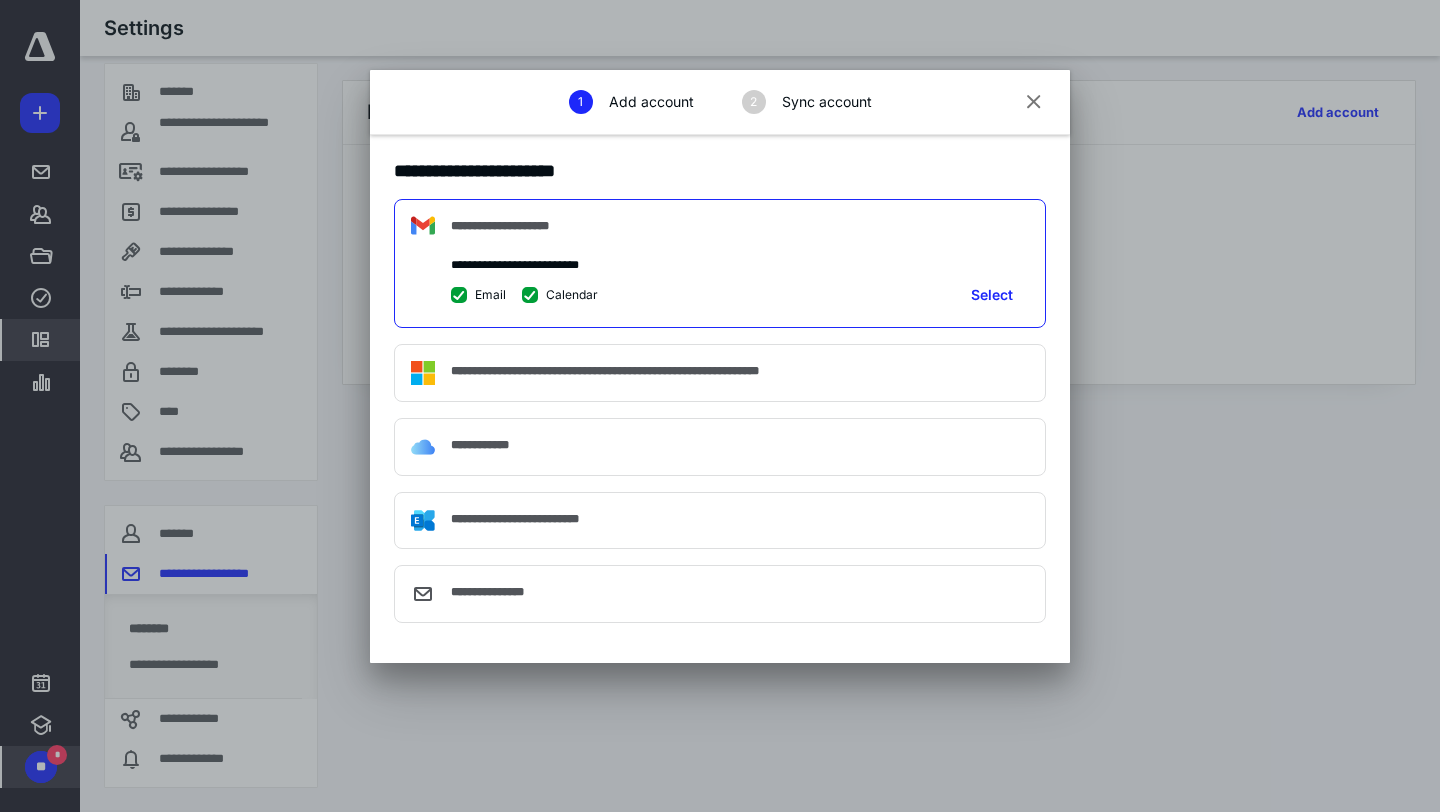 drag, startPoint x: 766, startPoint y: 271, endPoint x: 849, endPoint y: 264, distance: 83.294655 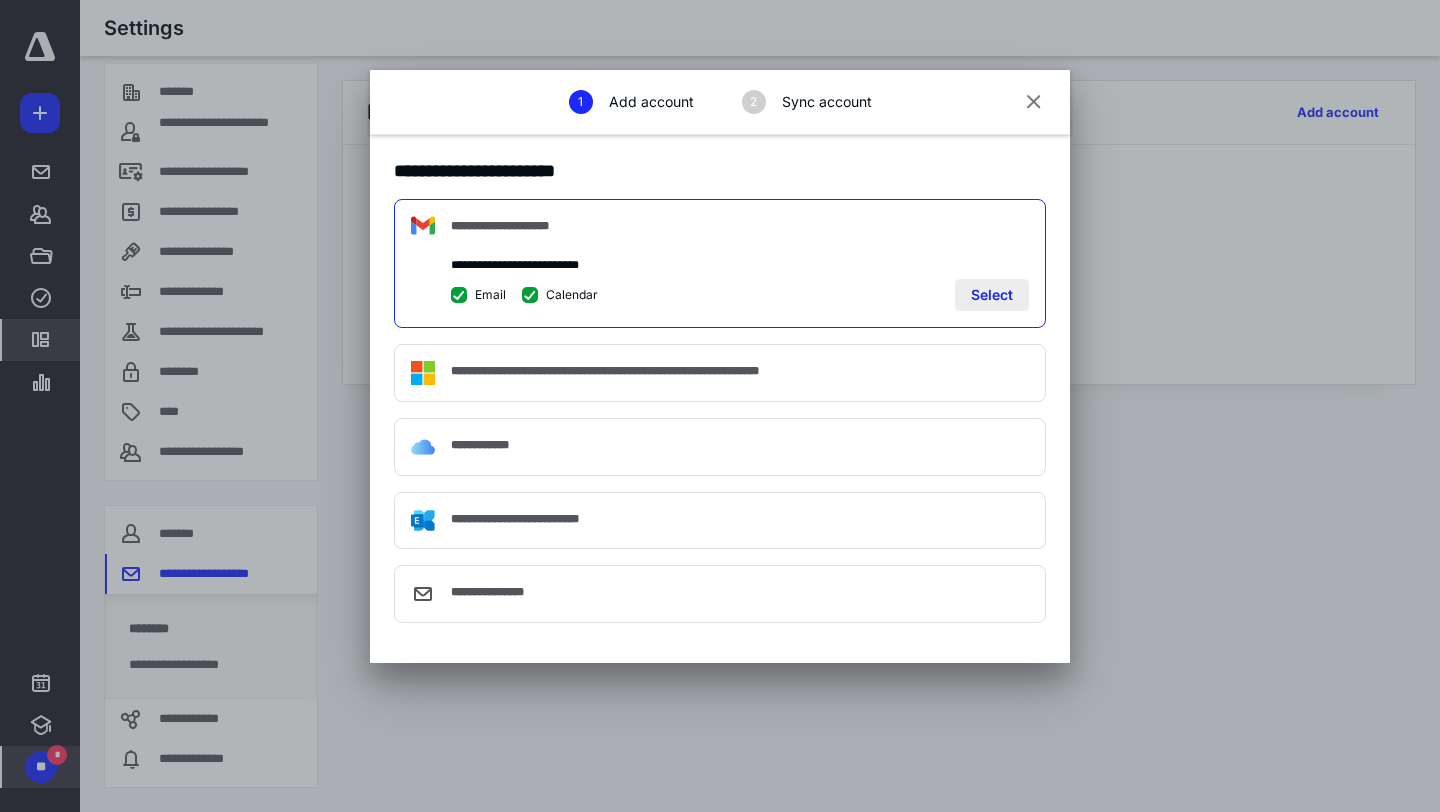 drag, startPoint x: 969, startPoint y: 301, endPoint x: 981, endPoint y: 310, distance: 15 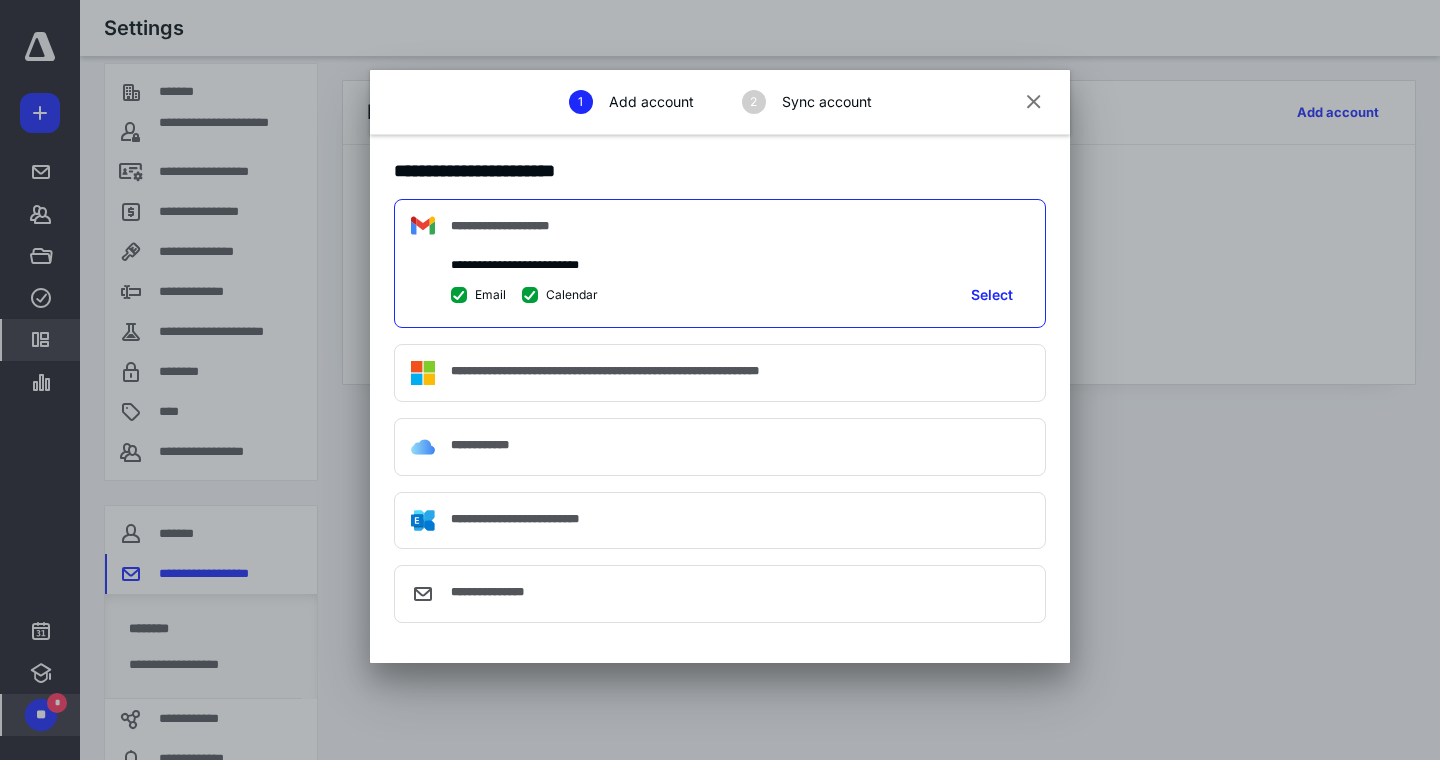 click on "**********" at bounding box center [740, 373] 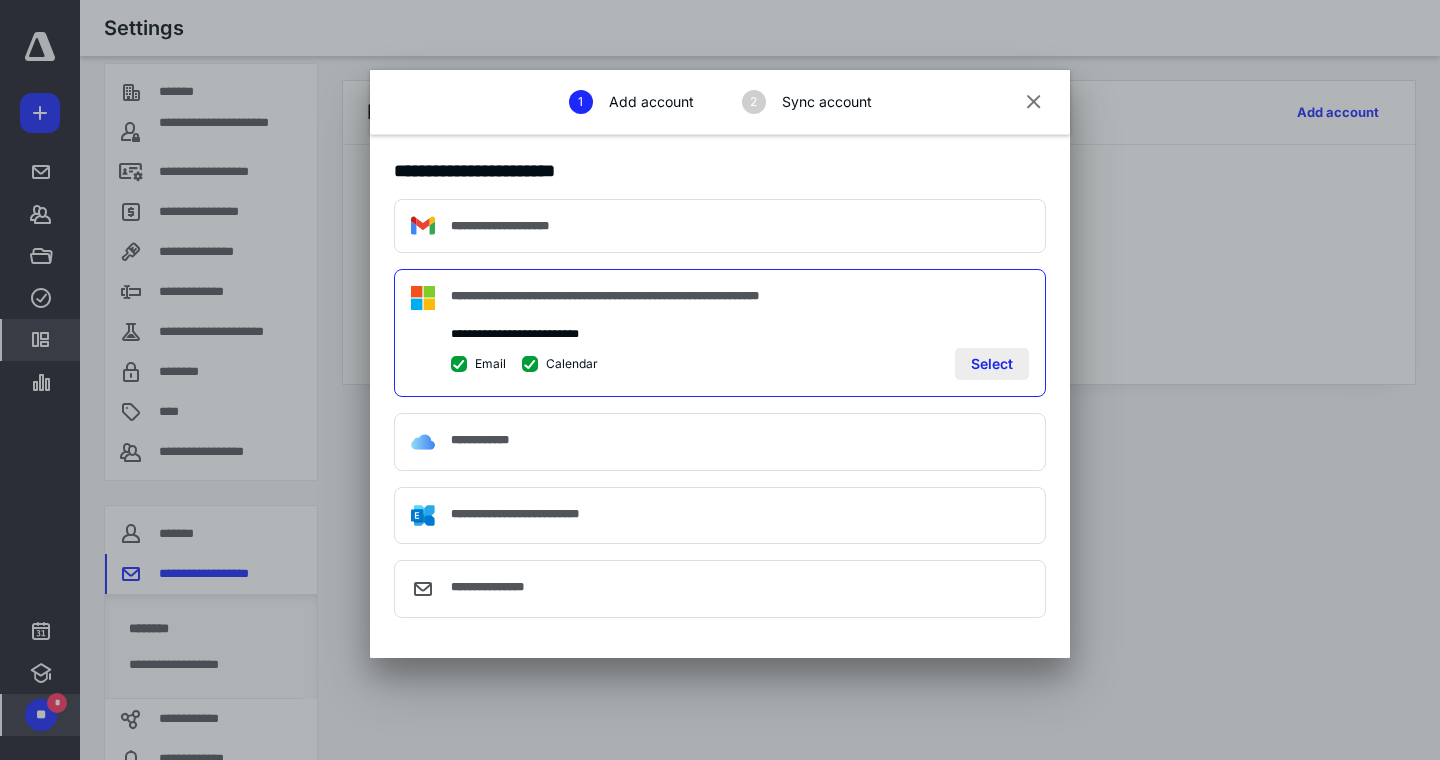 click on "Select" at bounding box center (992, 364) 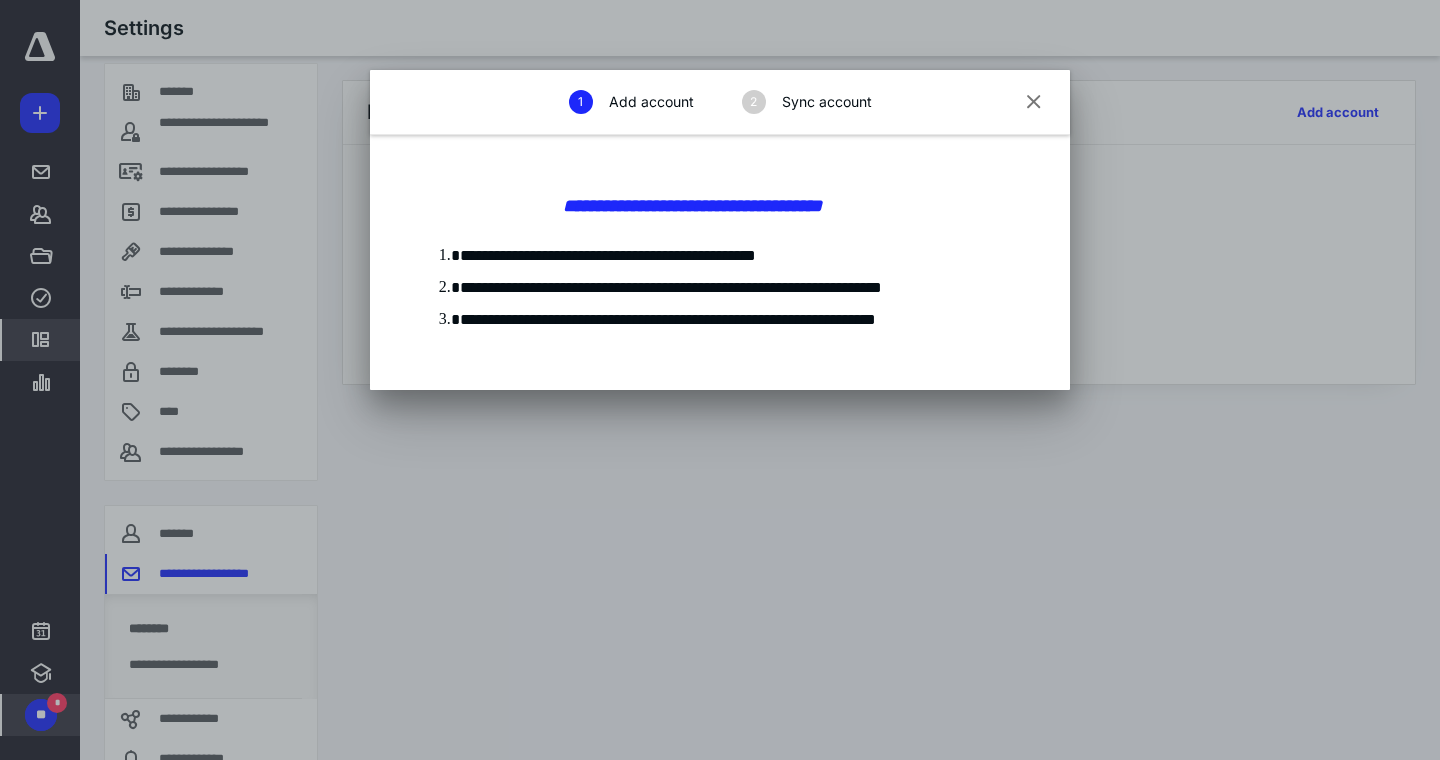 click on "**********" at bounding box center (728, 256) 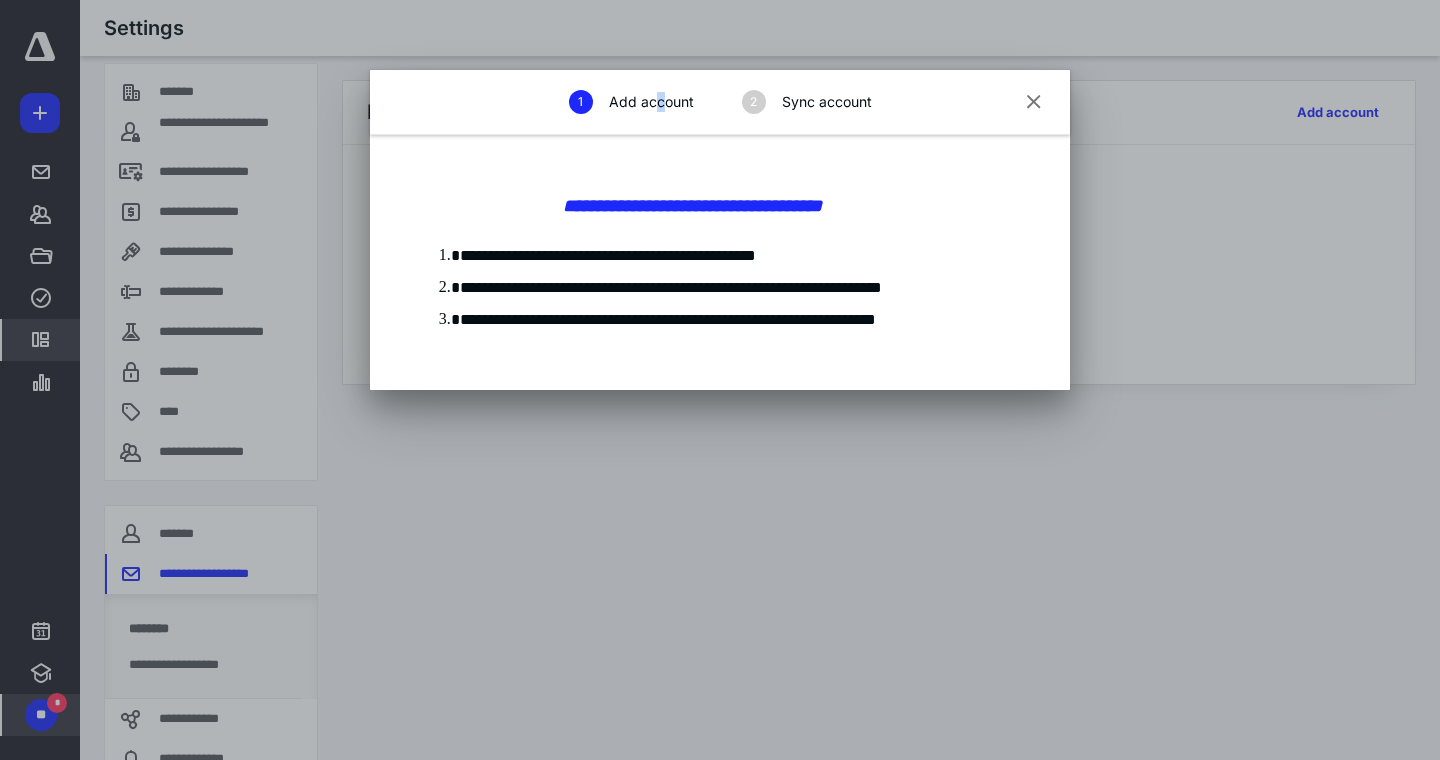 click on "Add account" at bounding box center [651, 102] 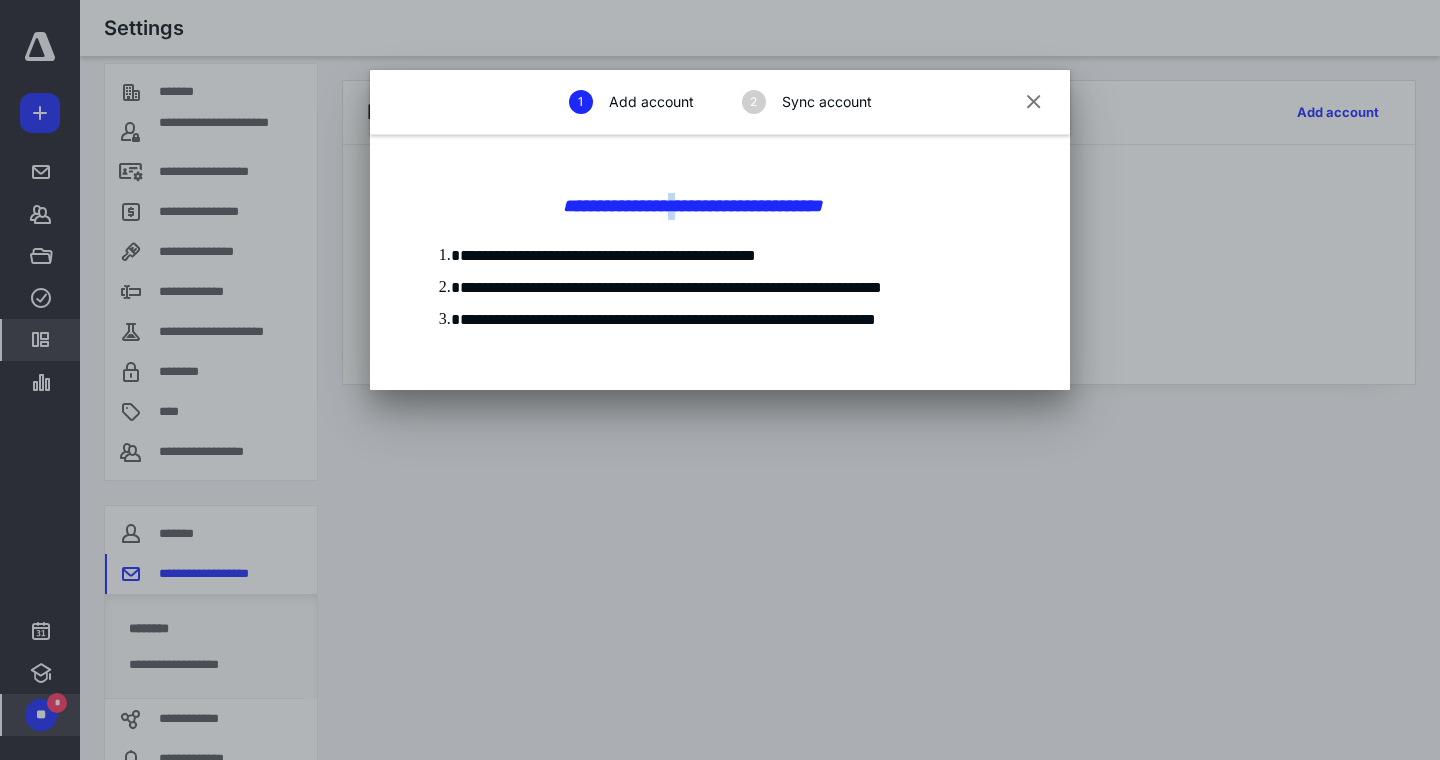 click on "**********" at bounding box center (720, 262) 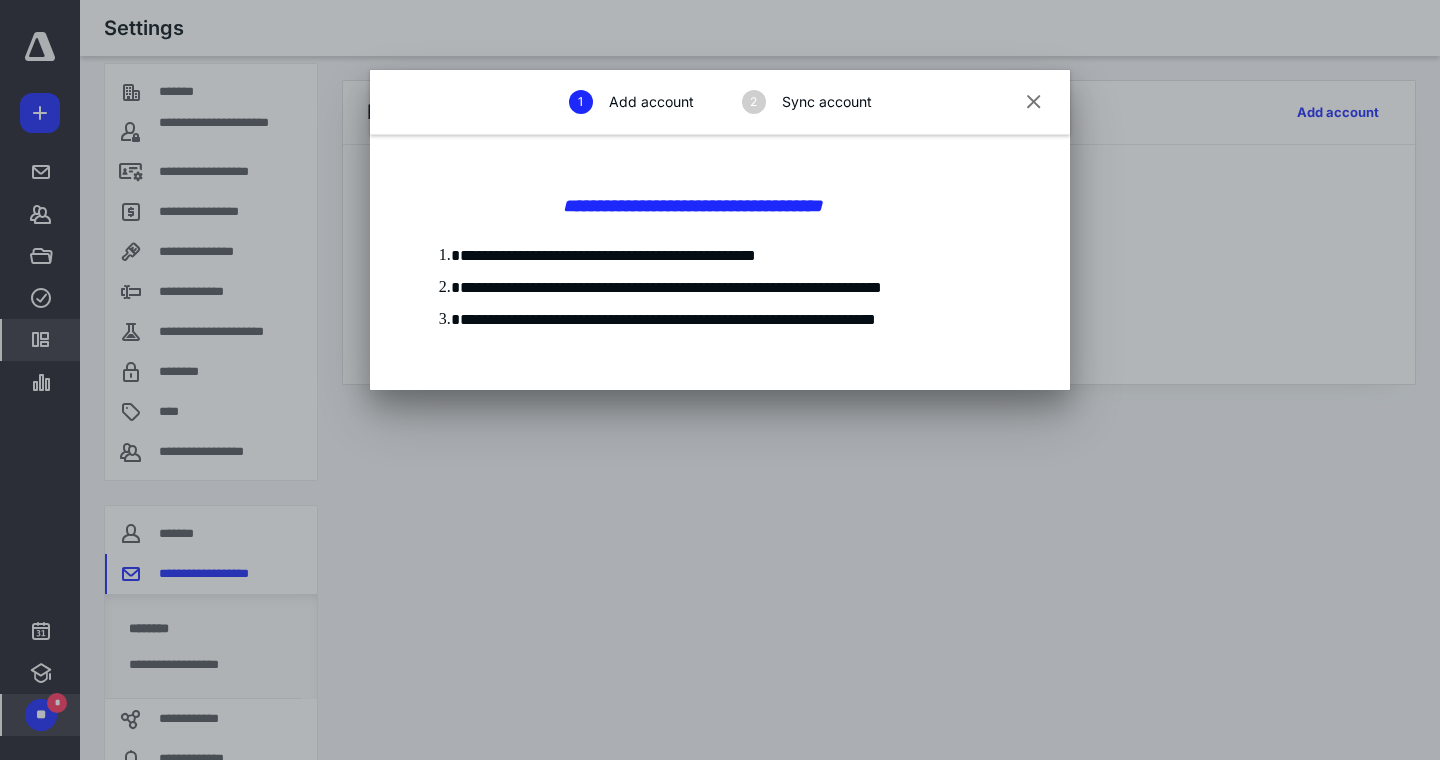 click on "1 Add account 2 Sync account" at bounding box center (720, 102) 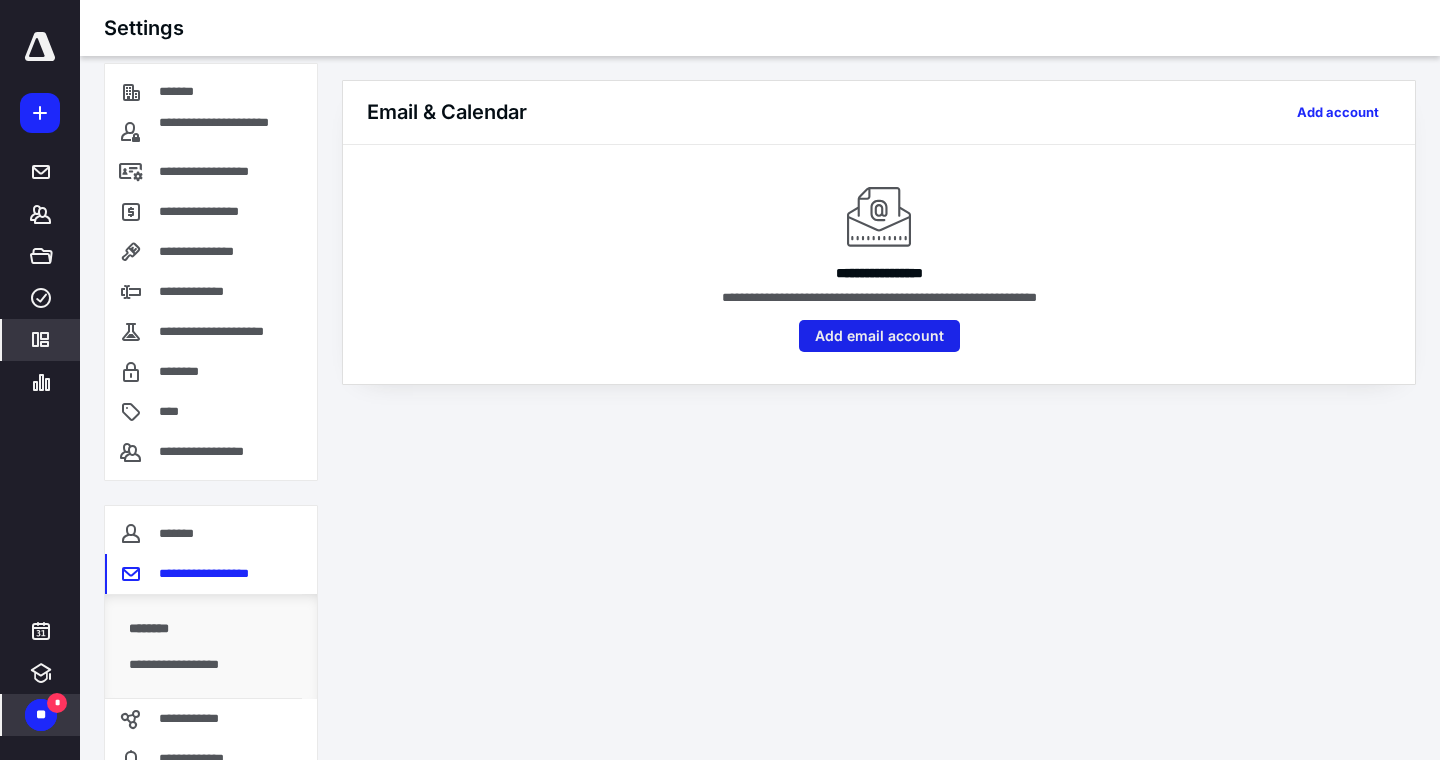 click on "Add email account" at bounding box center (879, 336) 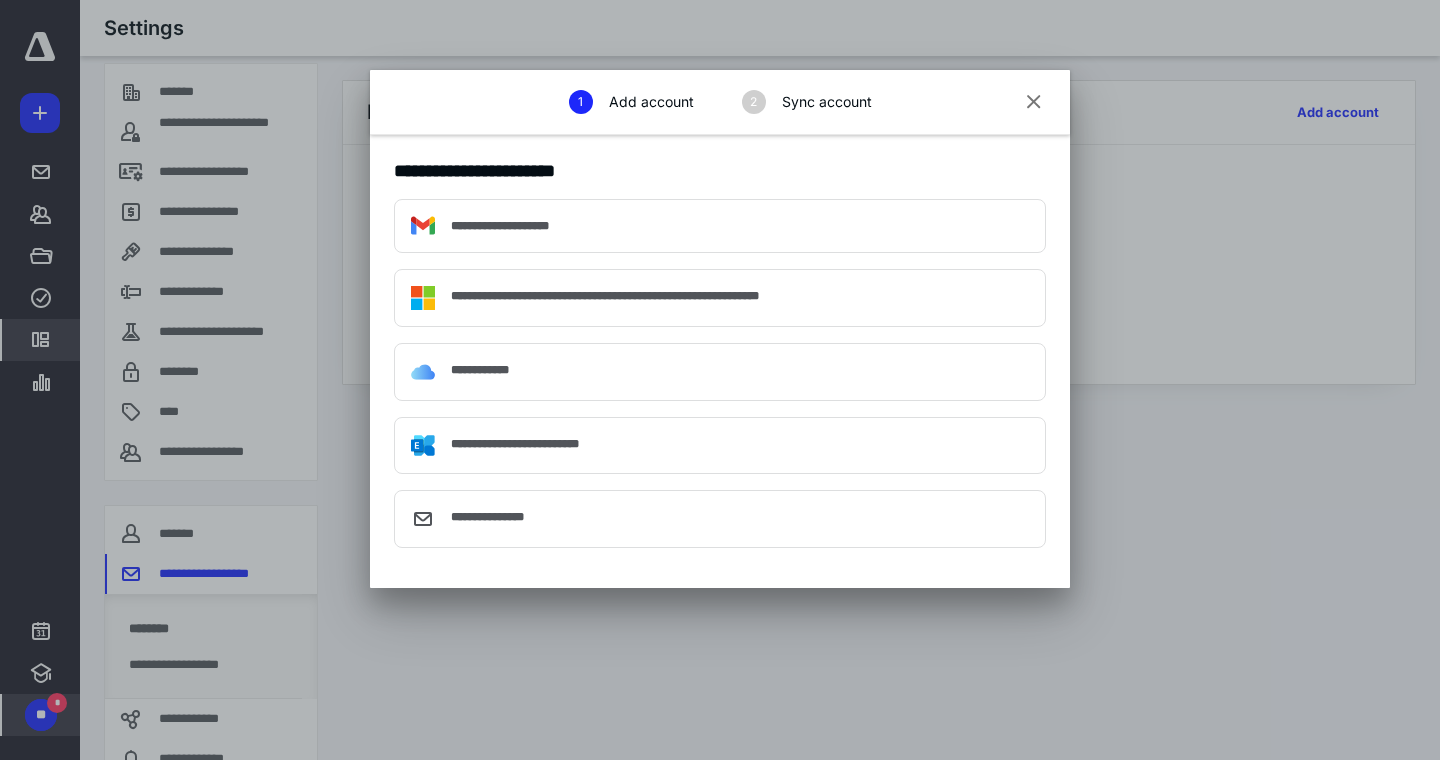 click on "**********" at bounding box center (720, 226) 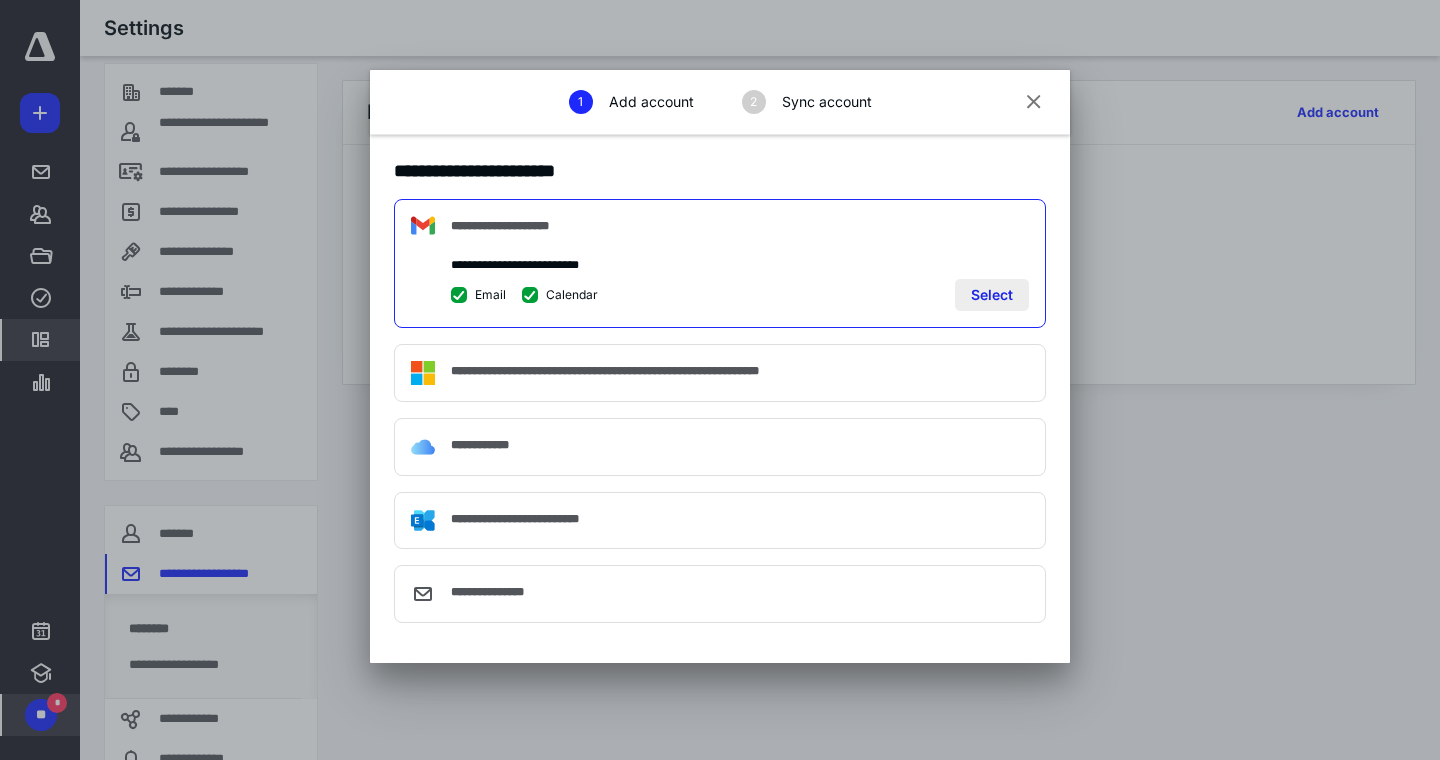 click on "Select" at bounding box center [992, 295] 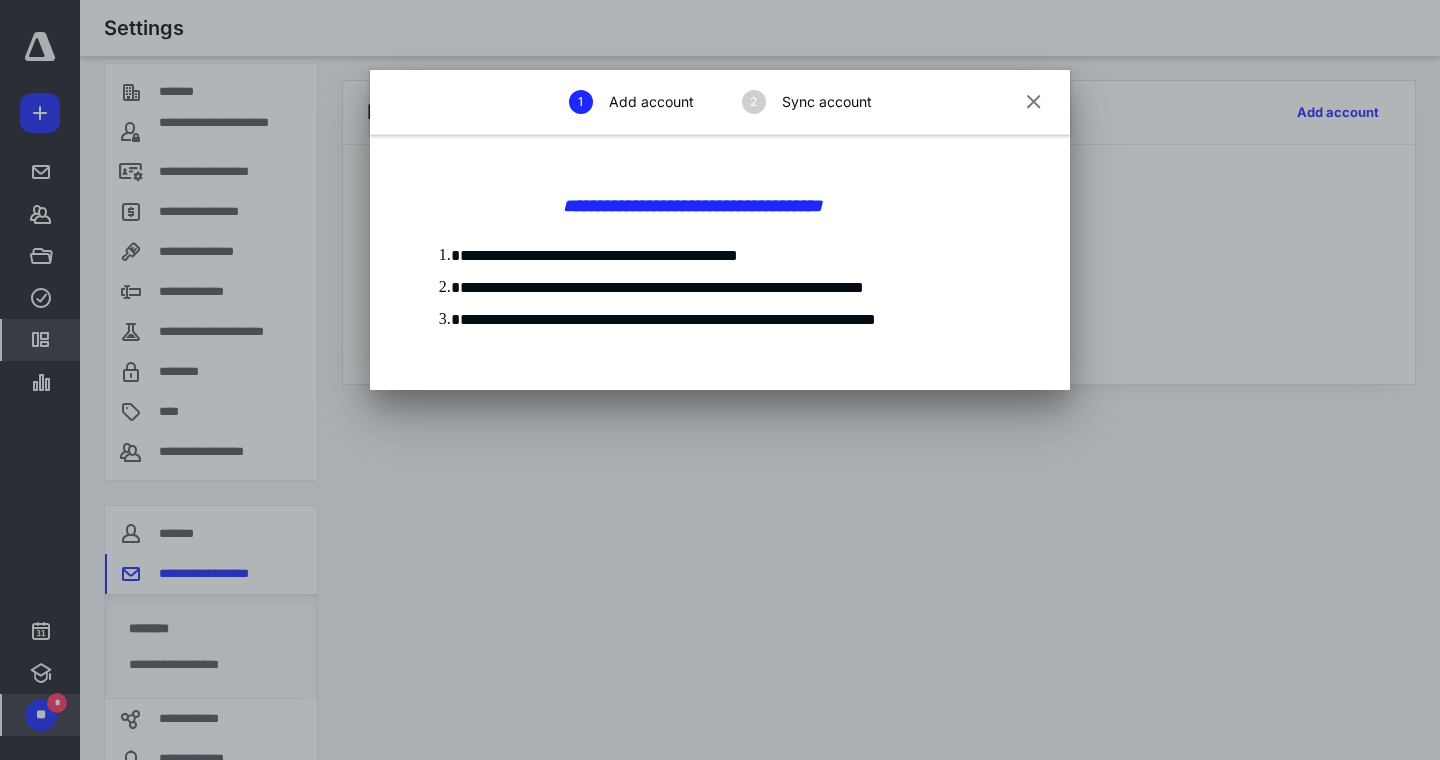 click at bounding box center [1034, 103] 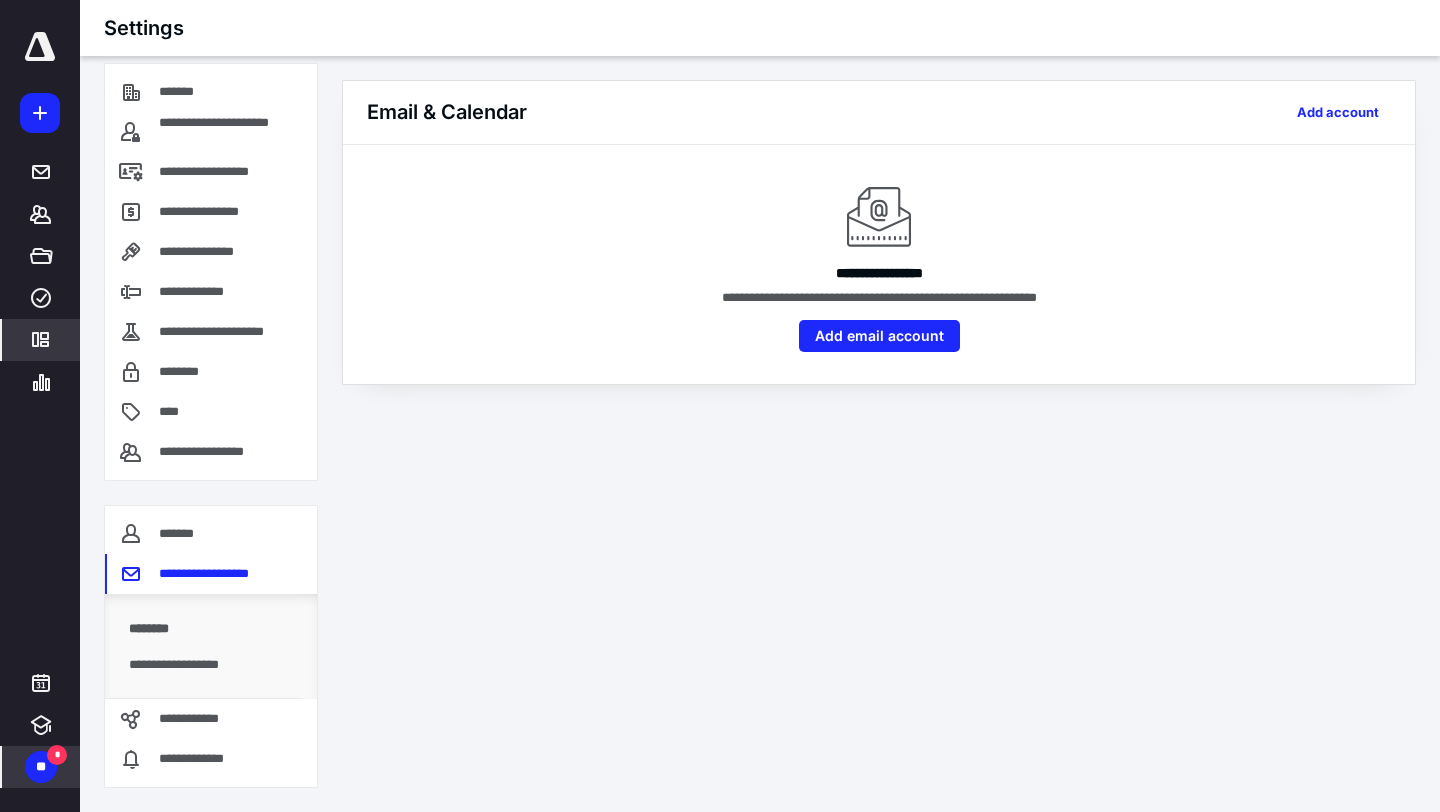 click on "**********" at bounding box center (879, 264) 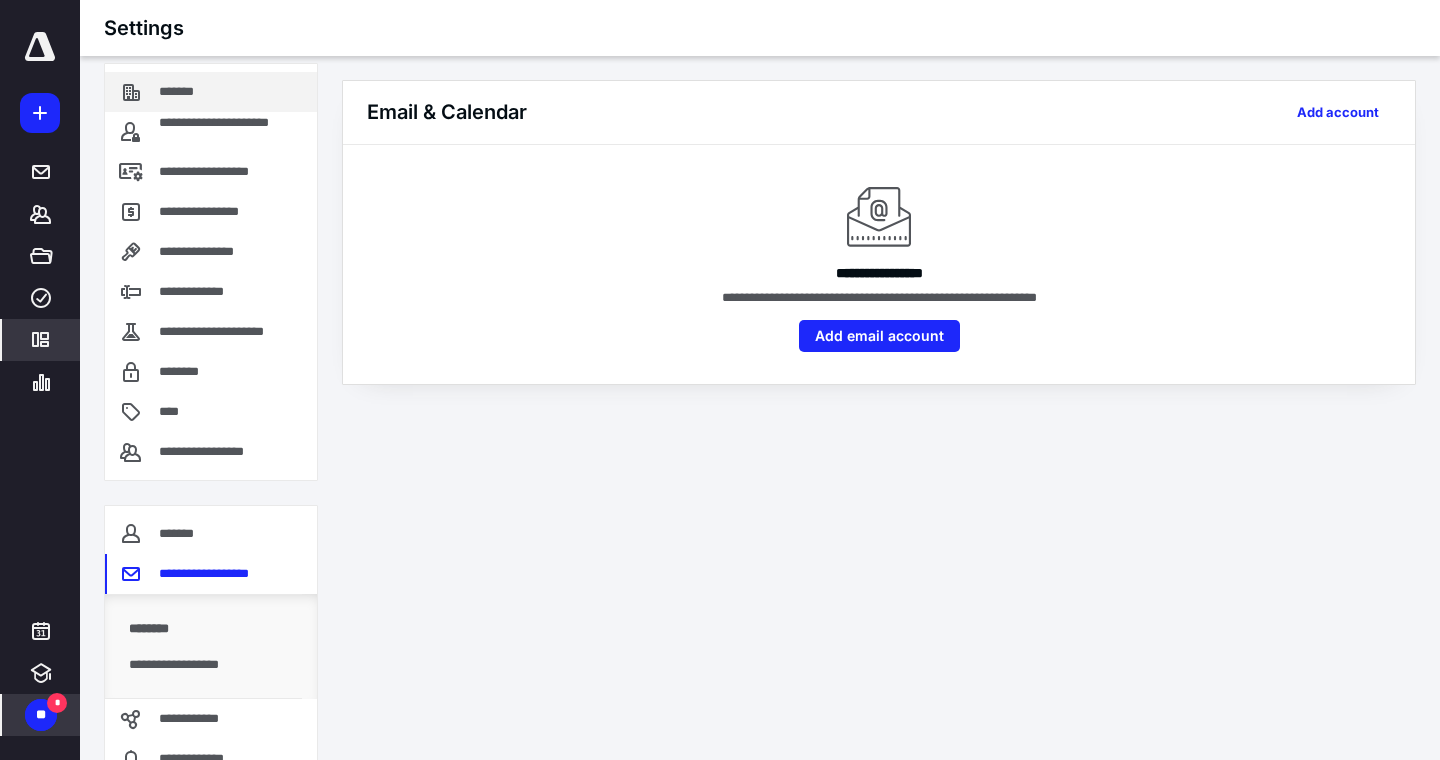 click on "*******" at bounding box center [211, 92] 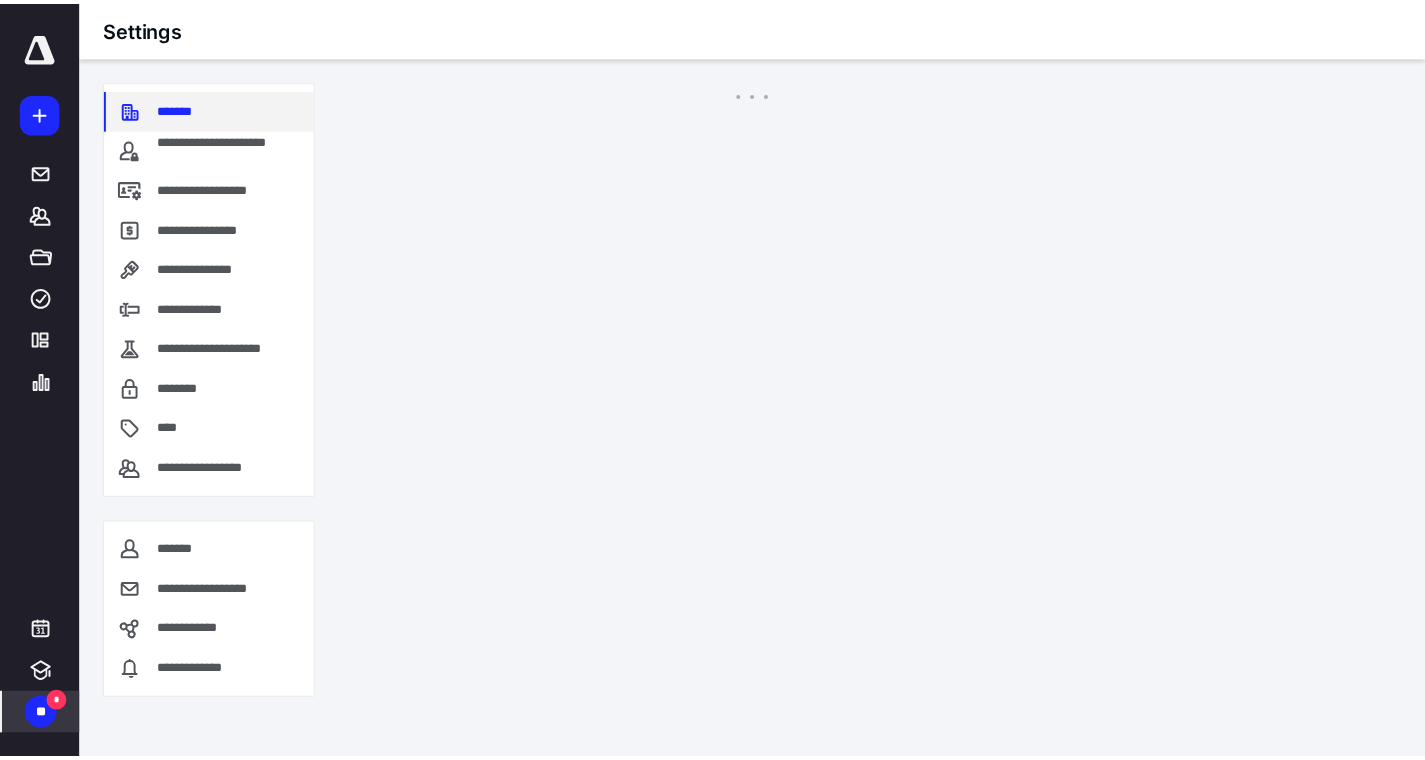 scroll, scrollTop: 0, scrollLeft: 0, axis: both 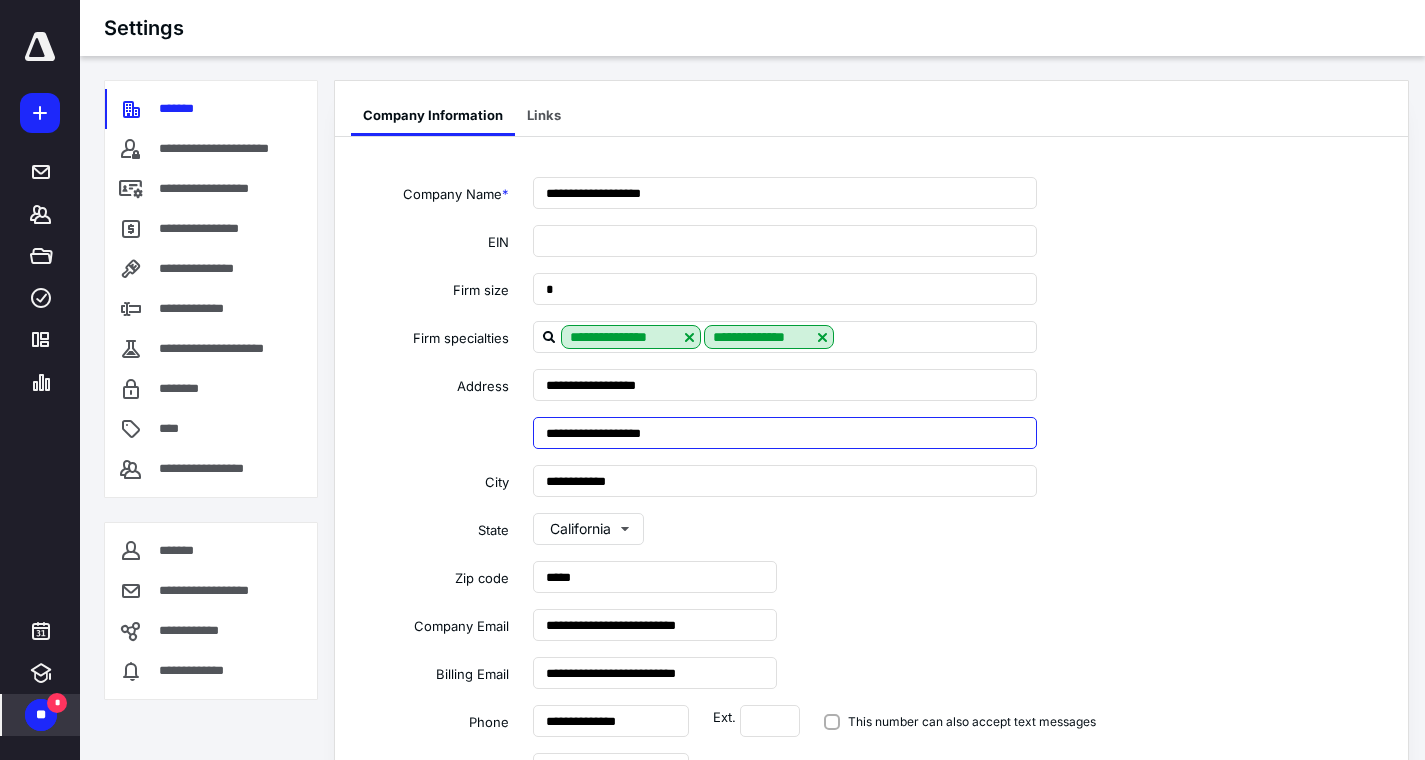 click on "**********" at bounding box center [785, 433] 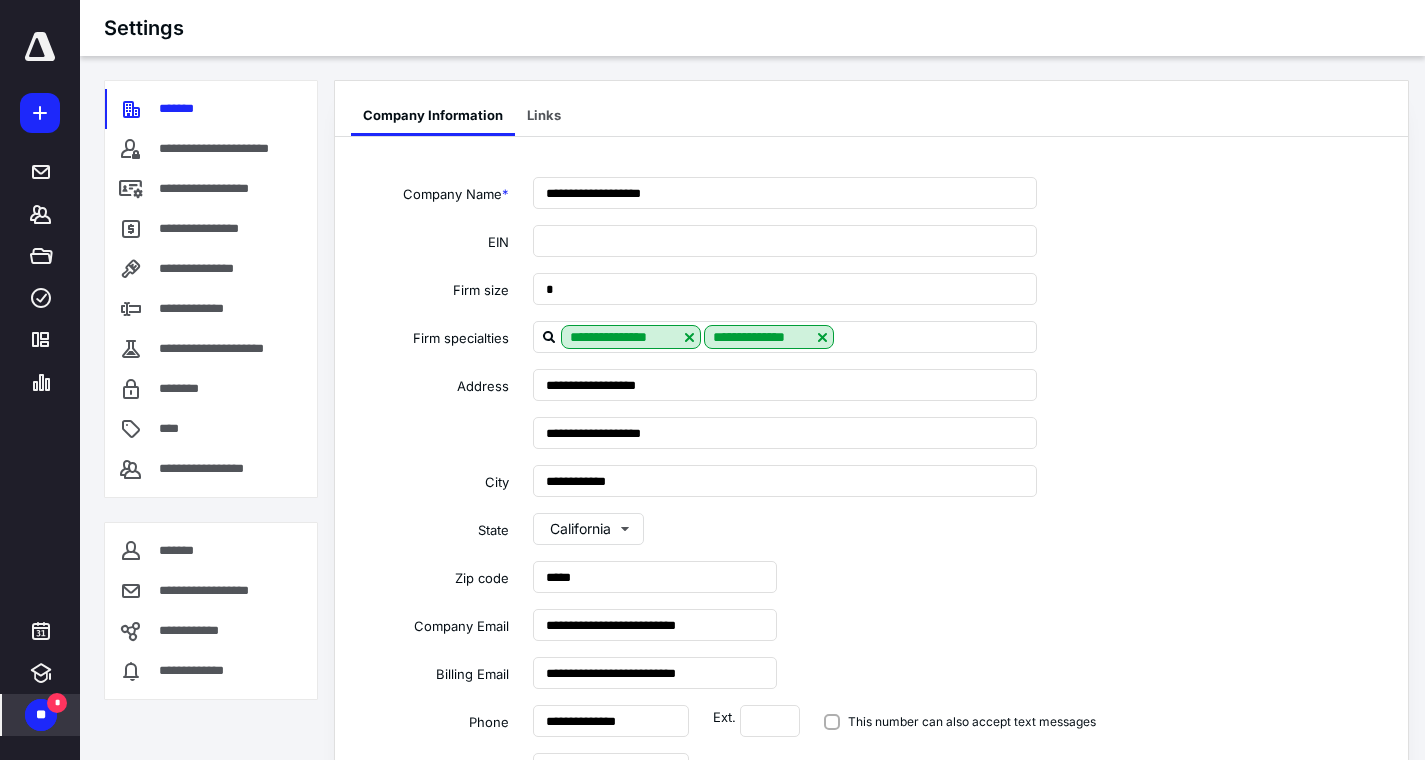 click on "**********" at bounding box center [871, 559] 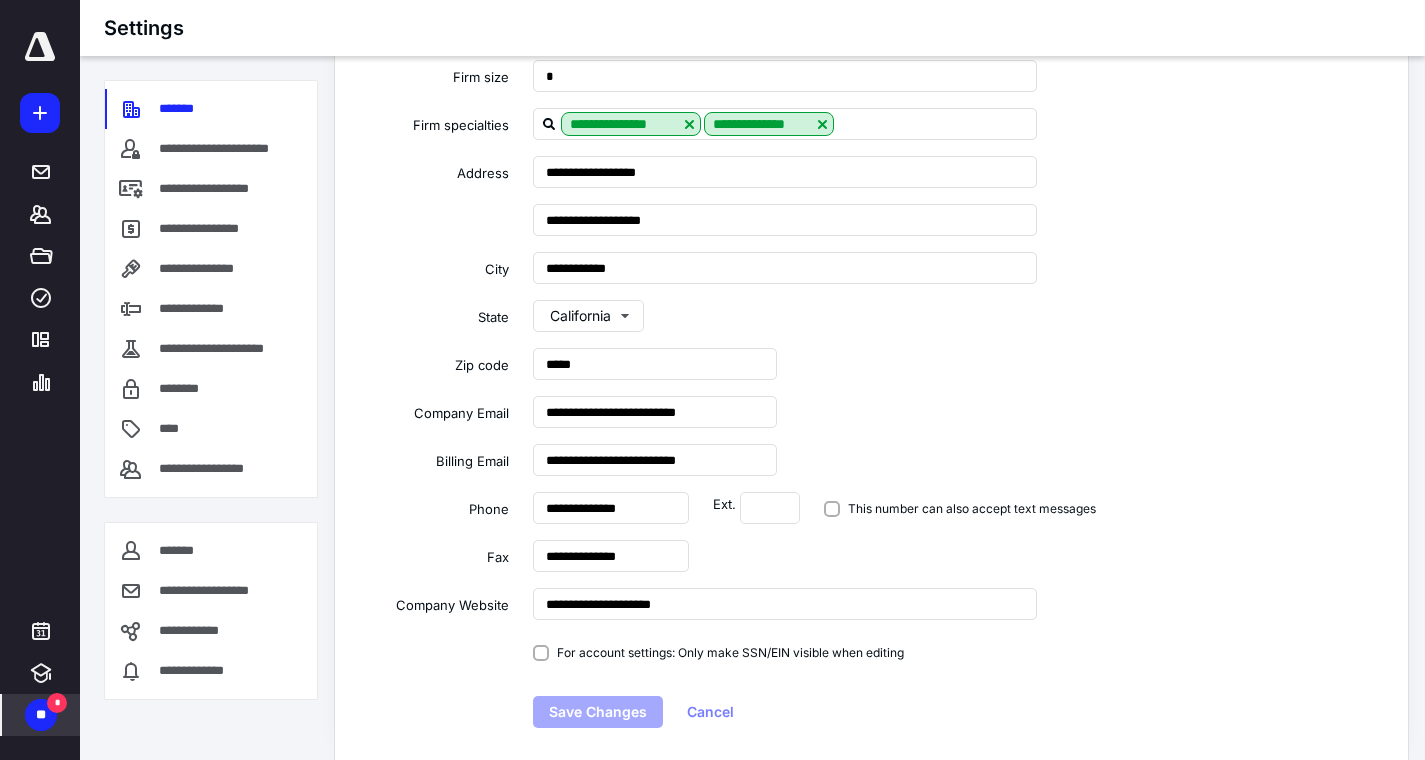 scroll, scrollTop: 0, scrollLeft: 0, axis: both 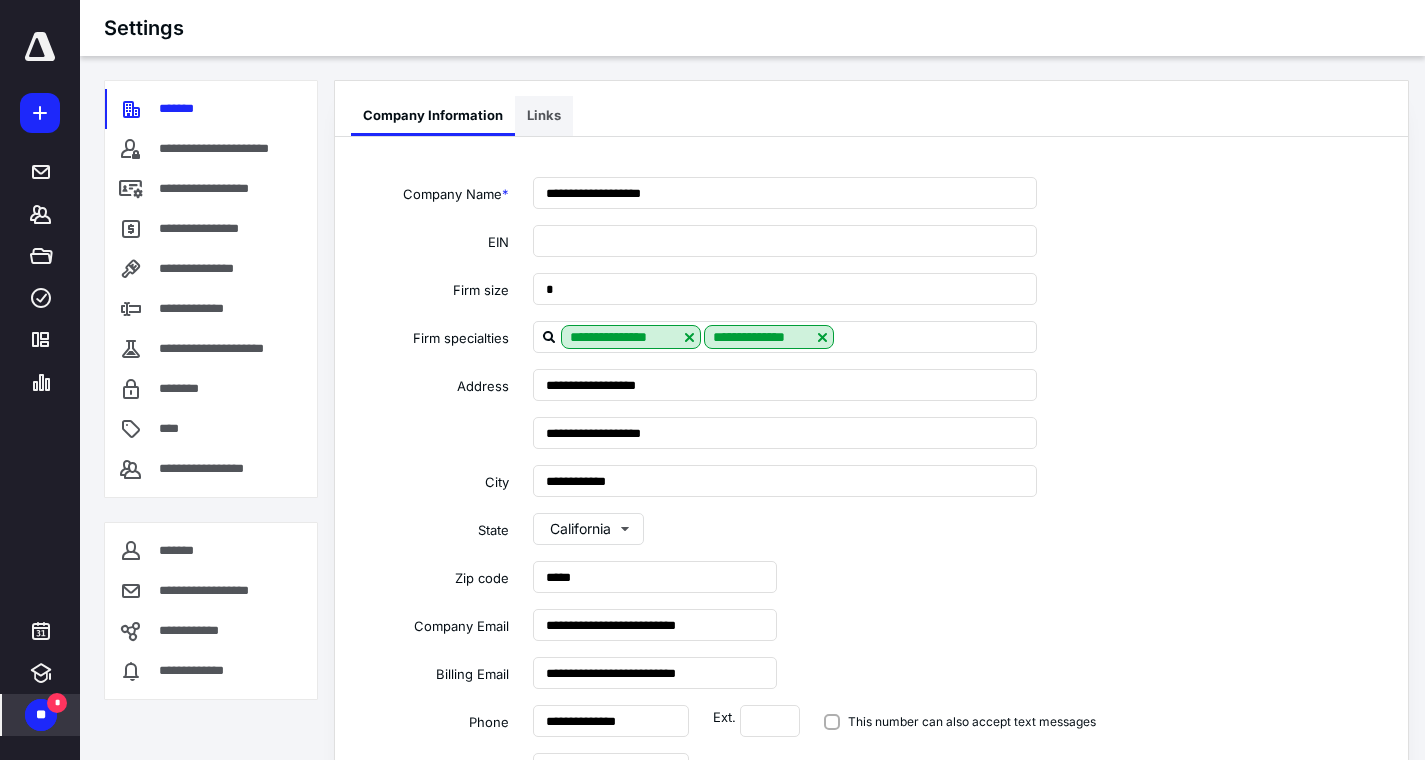 drag, startPoint x: 968, startPoint y: 423, endPoint x: 528, endPoint y: 115, distance: 537.08844 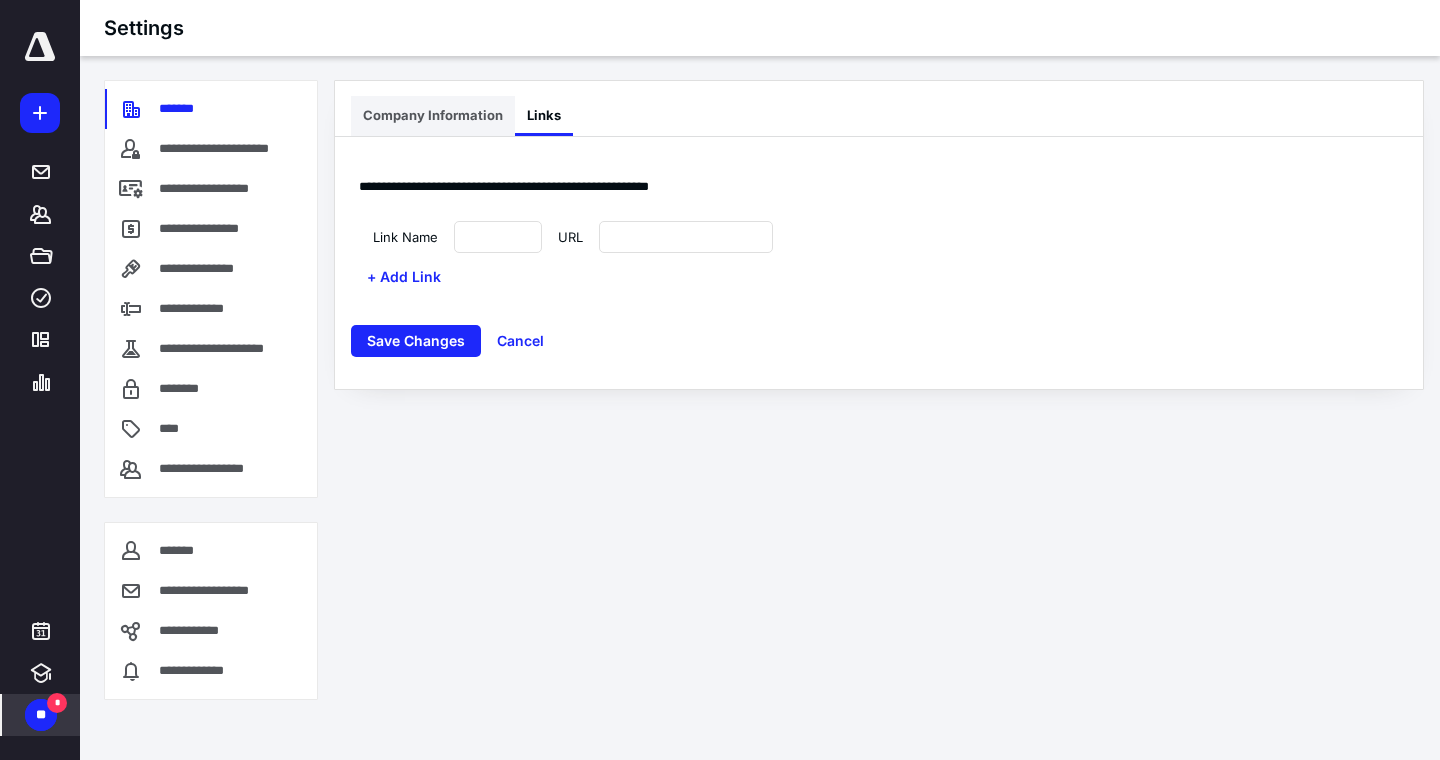 click on "Company Information" at bounding box center [433, 116] 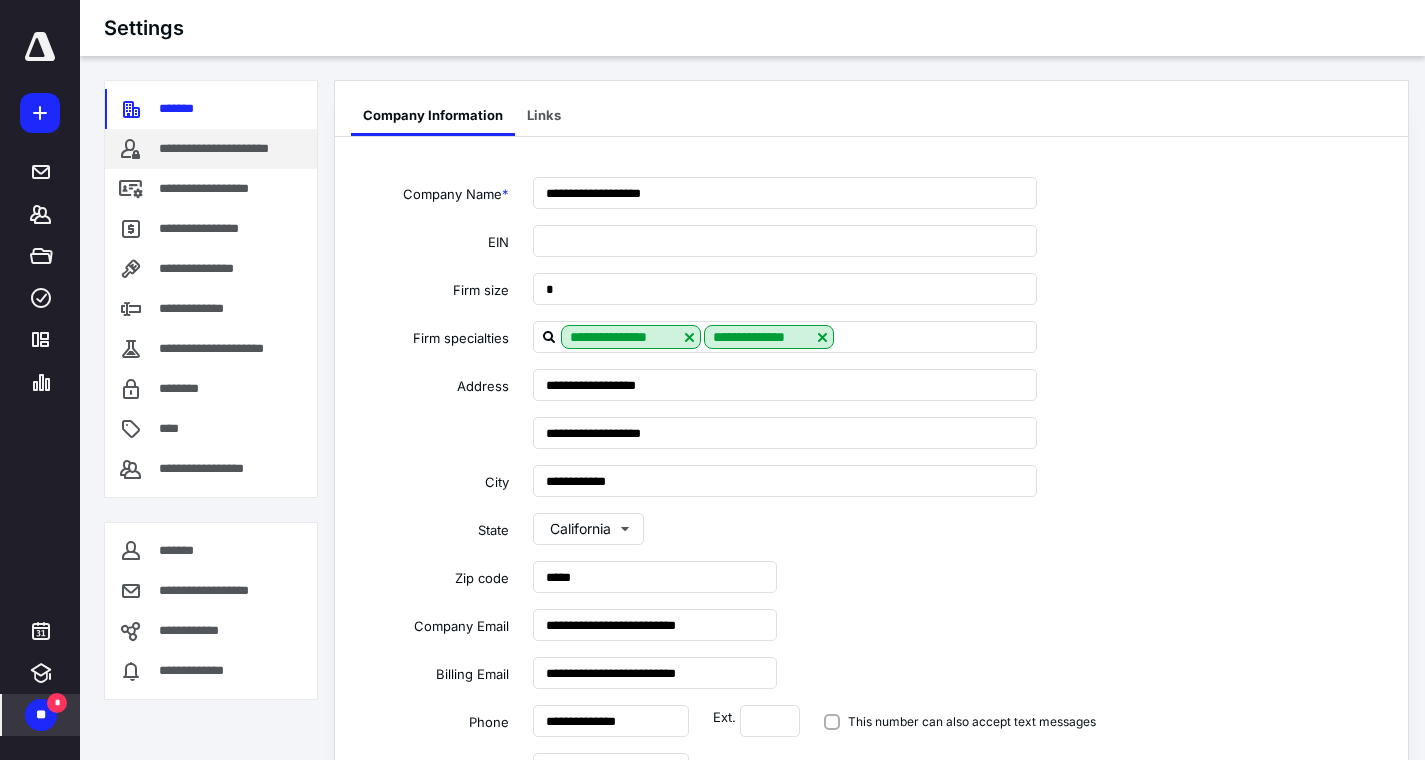 click on "**********" at bounding box center [211, 149] 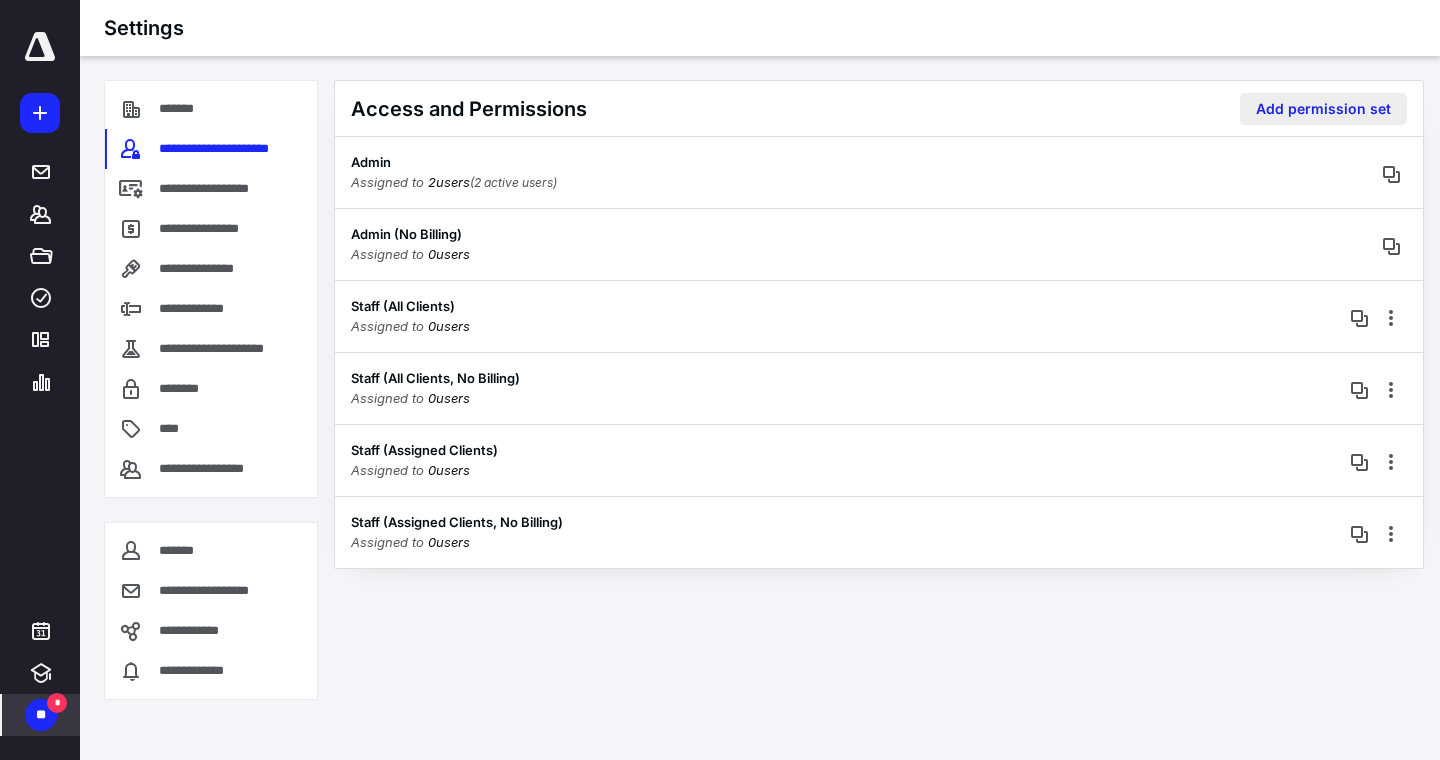 click on "Add permission set" at bounding box center (1323, 109) 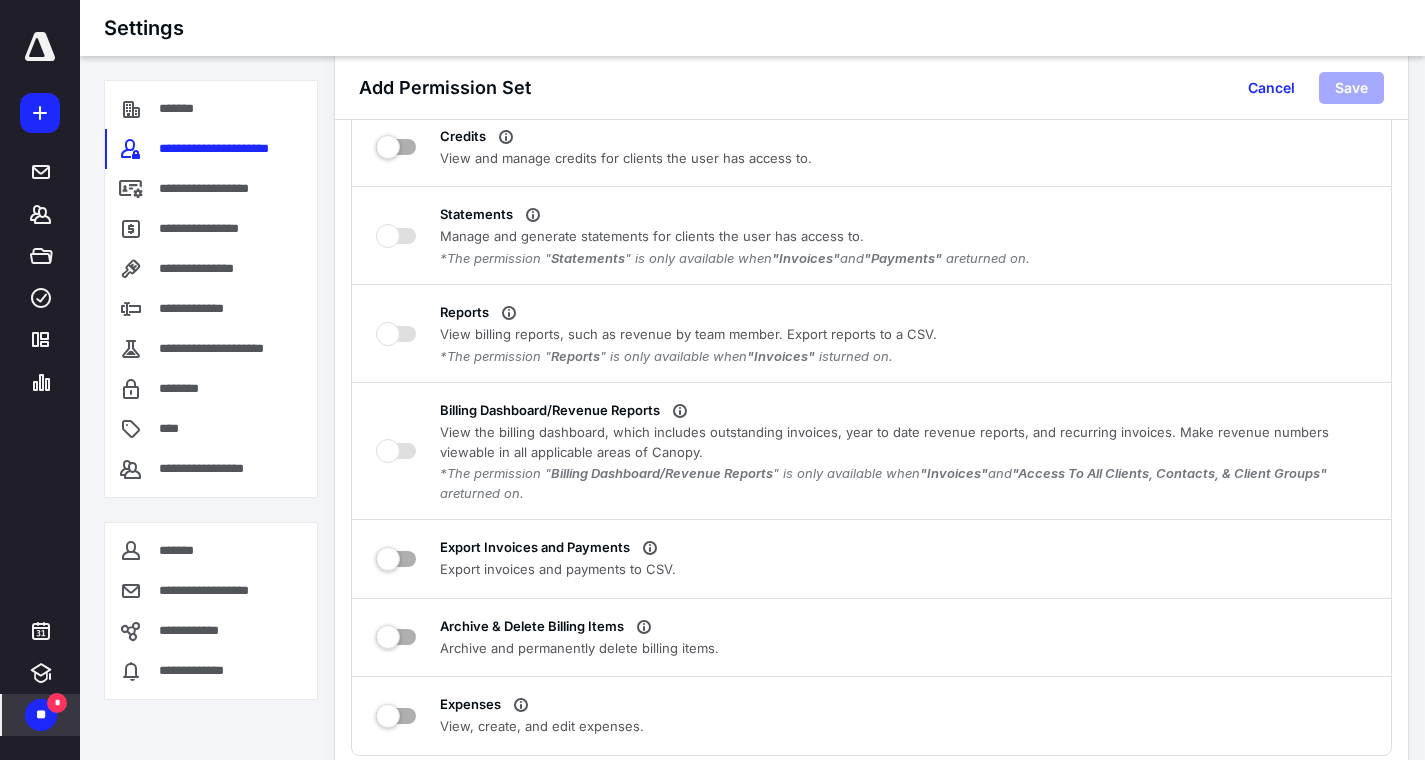 scroll, scrollTop: 6800, scrollLeft: 0, axis: vertical 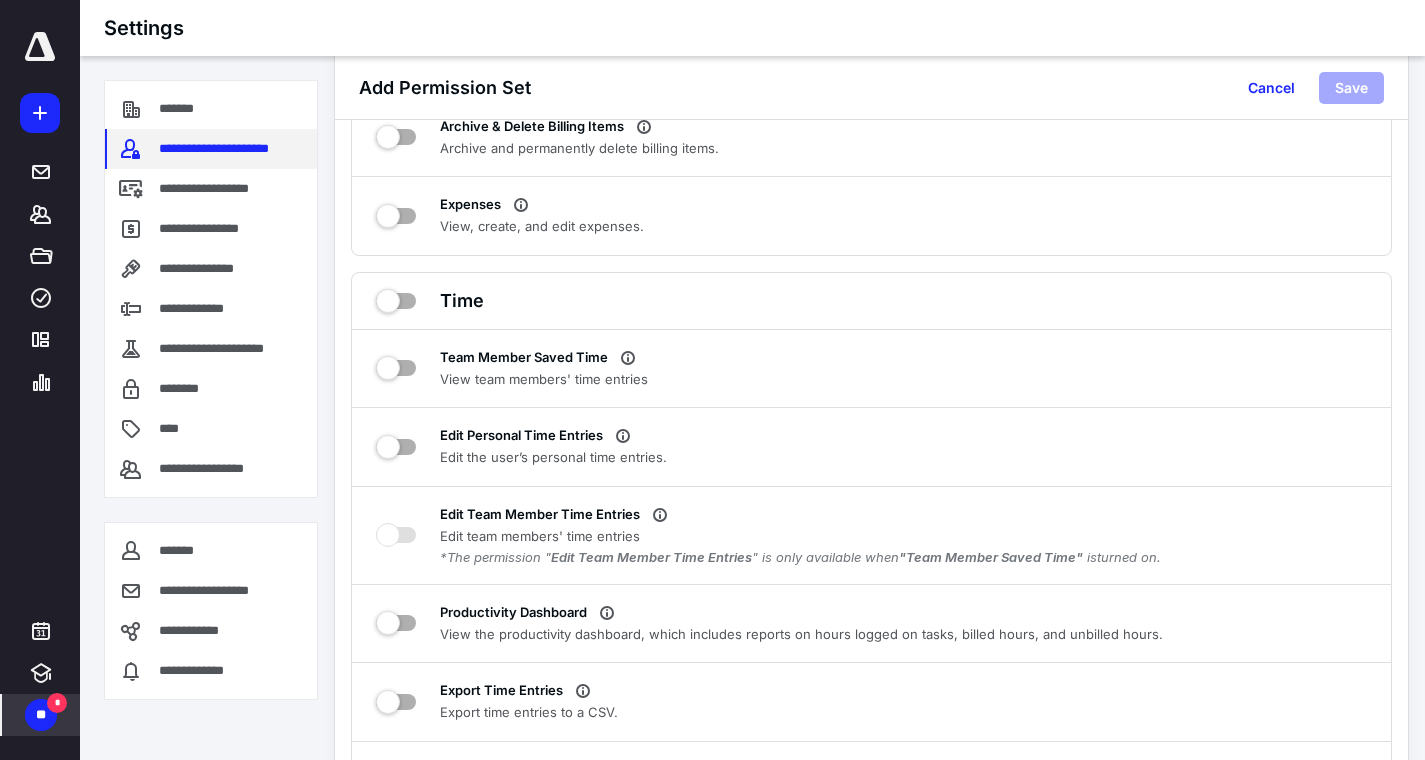 click on "**********" at bounding box center [211, 149] 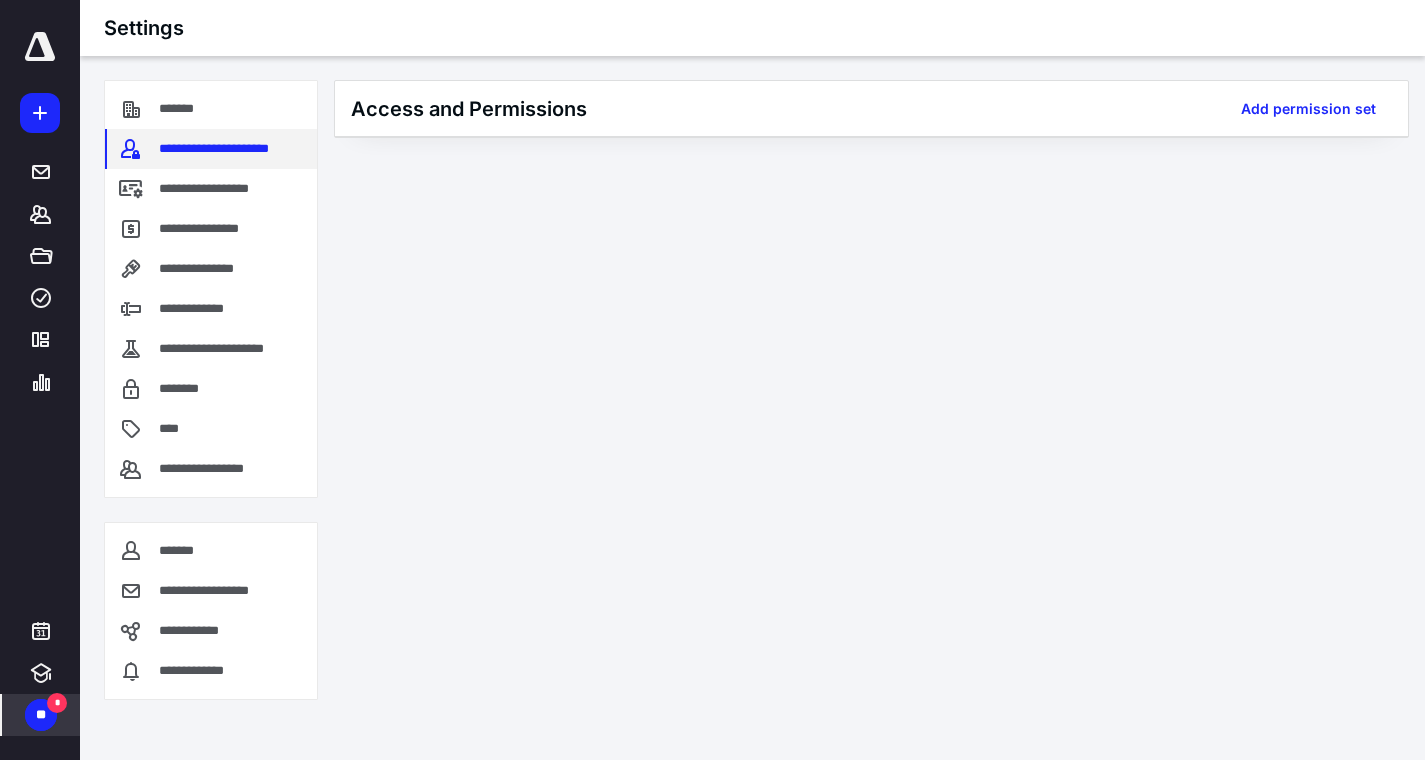 scroll, scrollTop: 0, scrollLeft: 0, axis: both 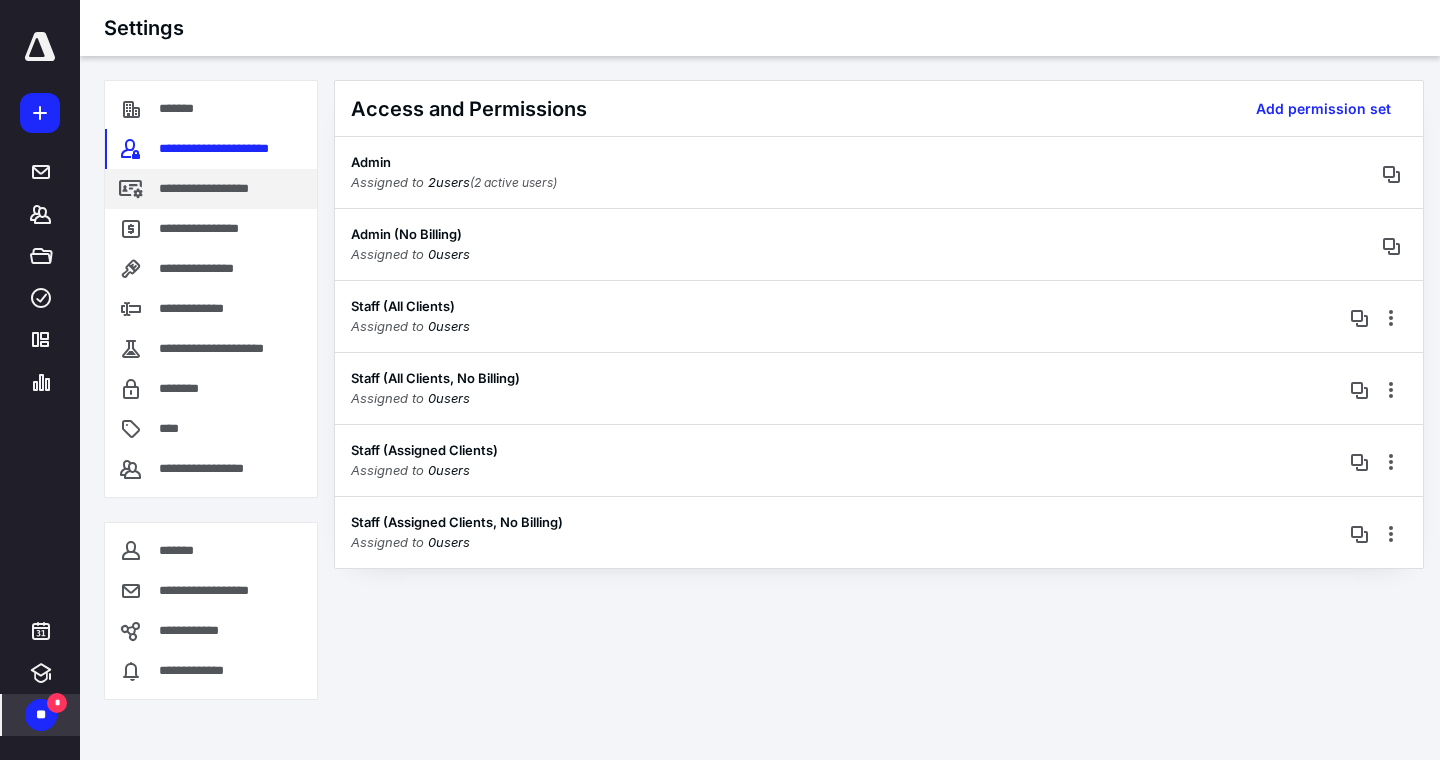 click on "**********" at bounding box center (226, 189) 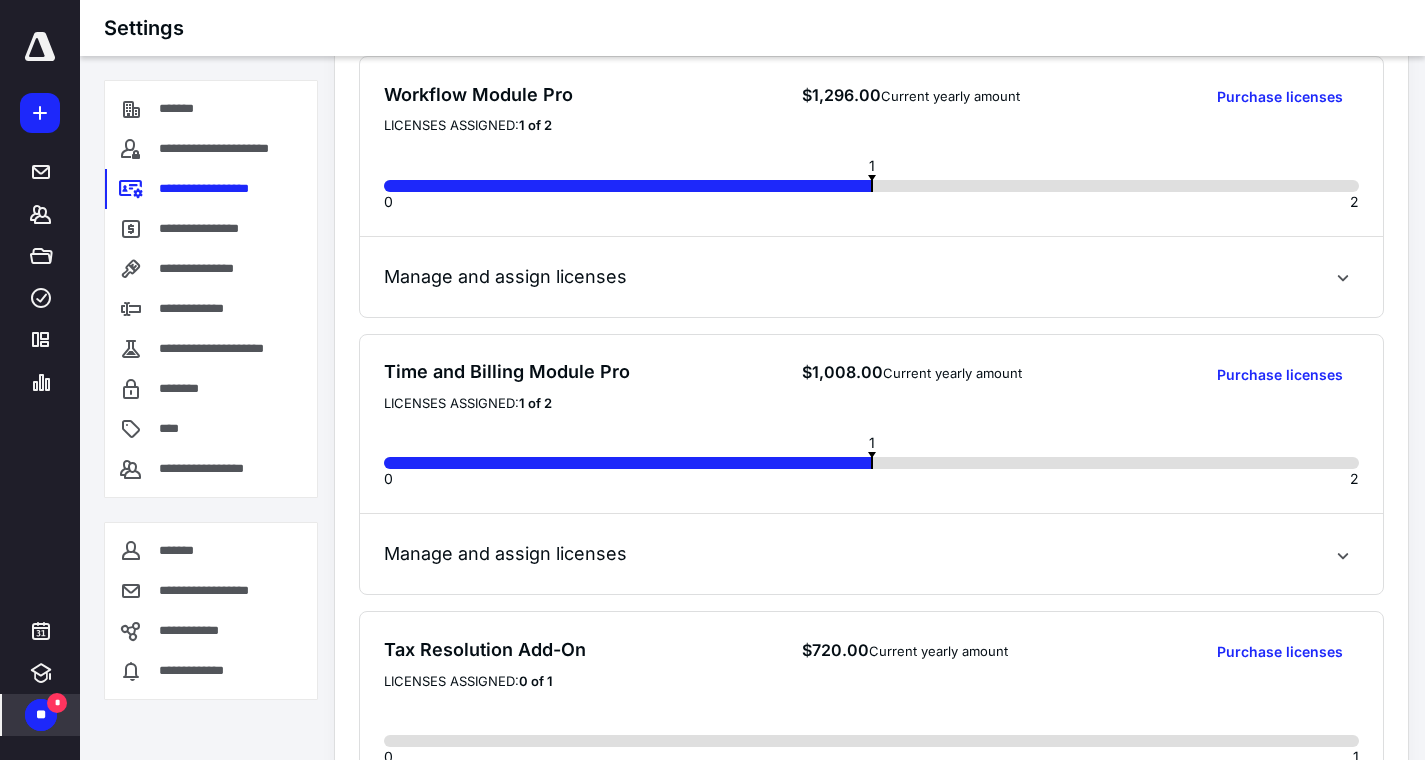 scroll, scrollTop: 785, scrollLeft: 0, axis: vertical 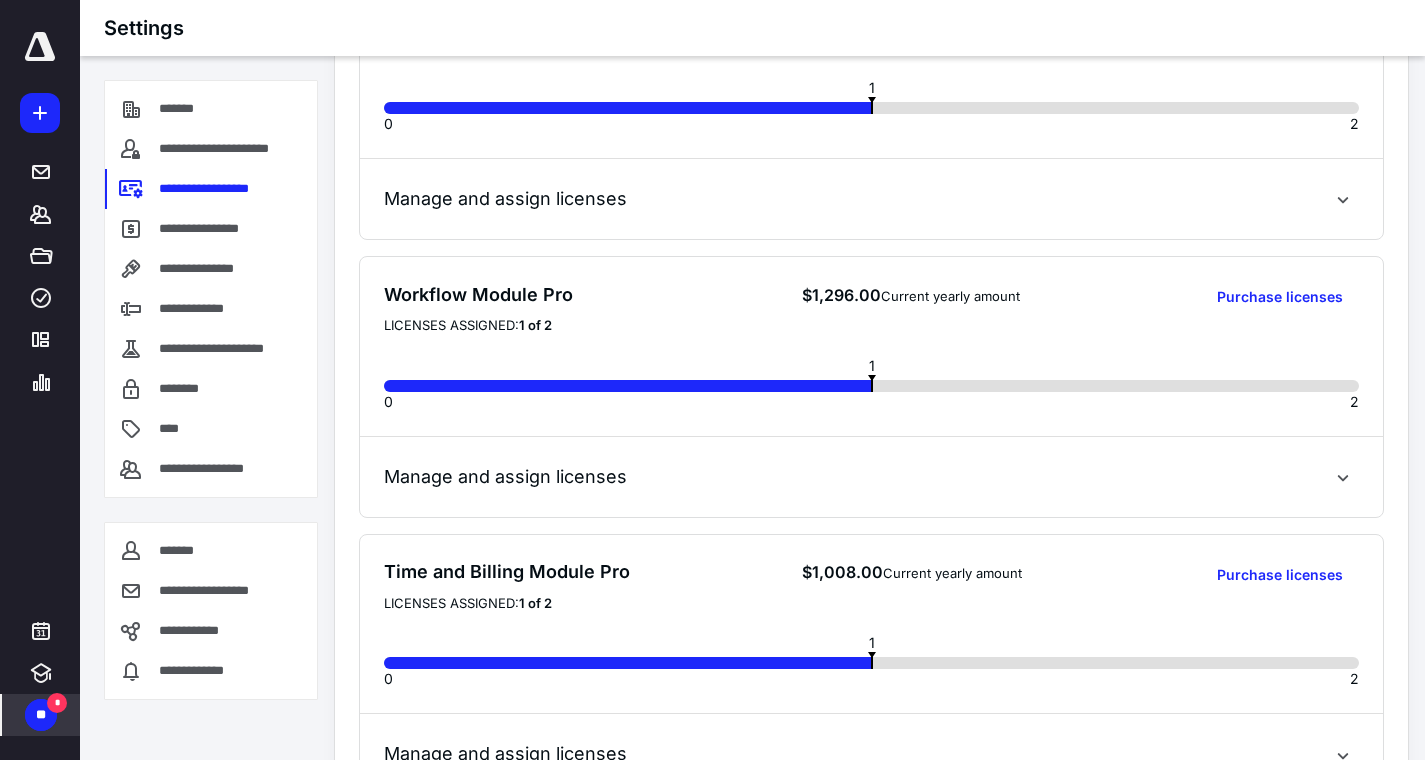 click on "Manage and assign licenses" at bounding box center [505, 477] 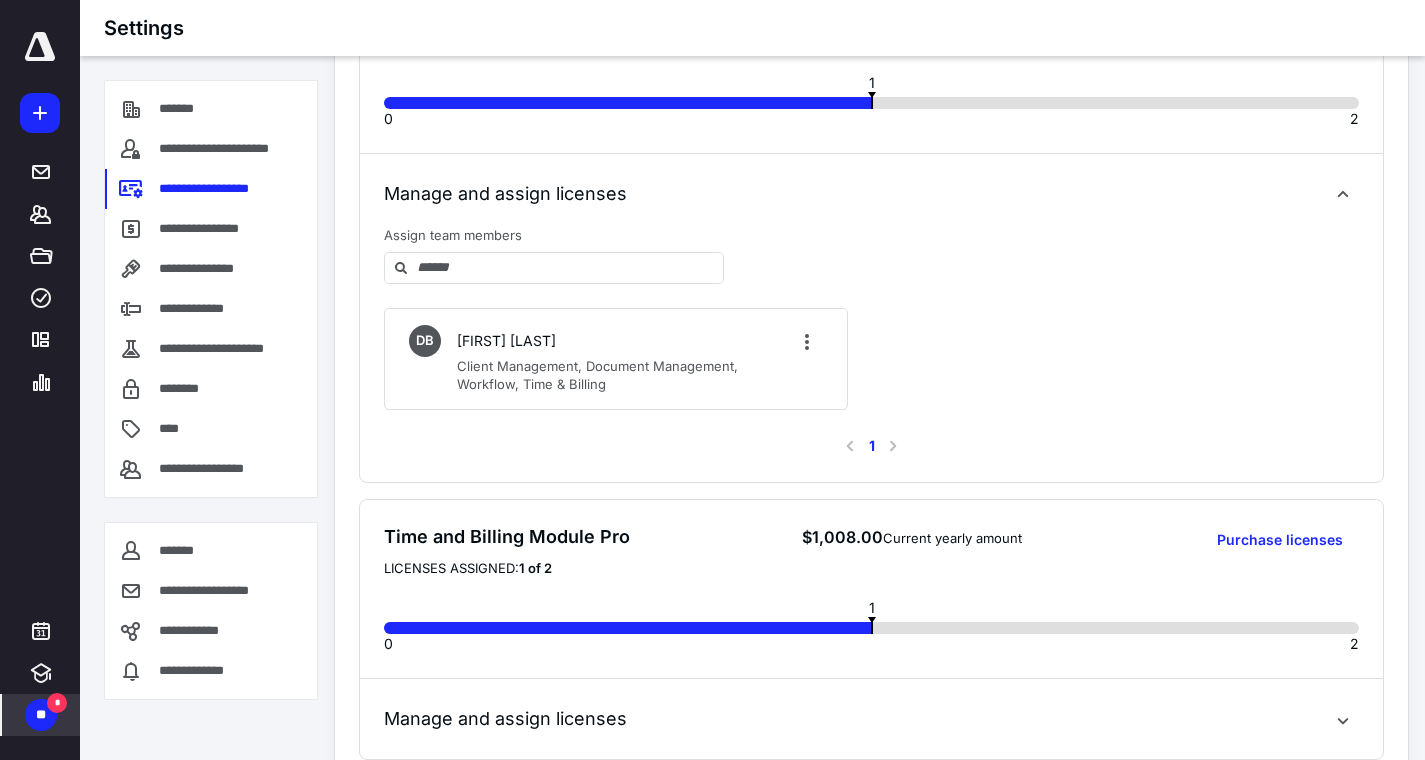 scroll, scrollTop: 1085, scrollLeft: 0, axis: vertical 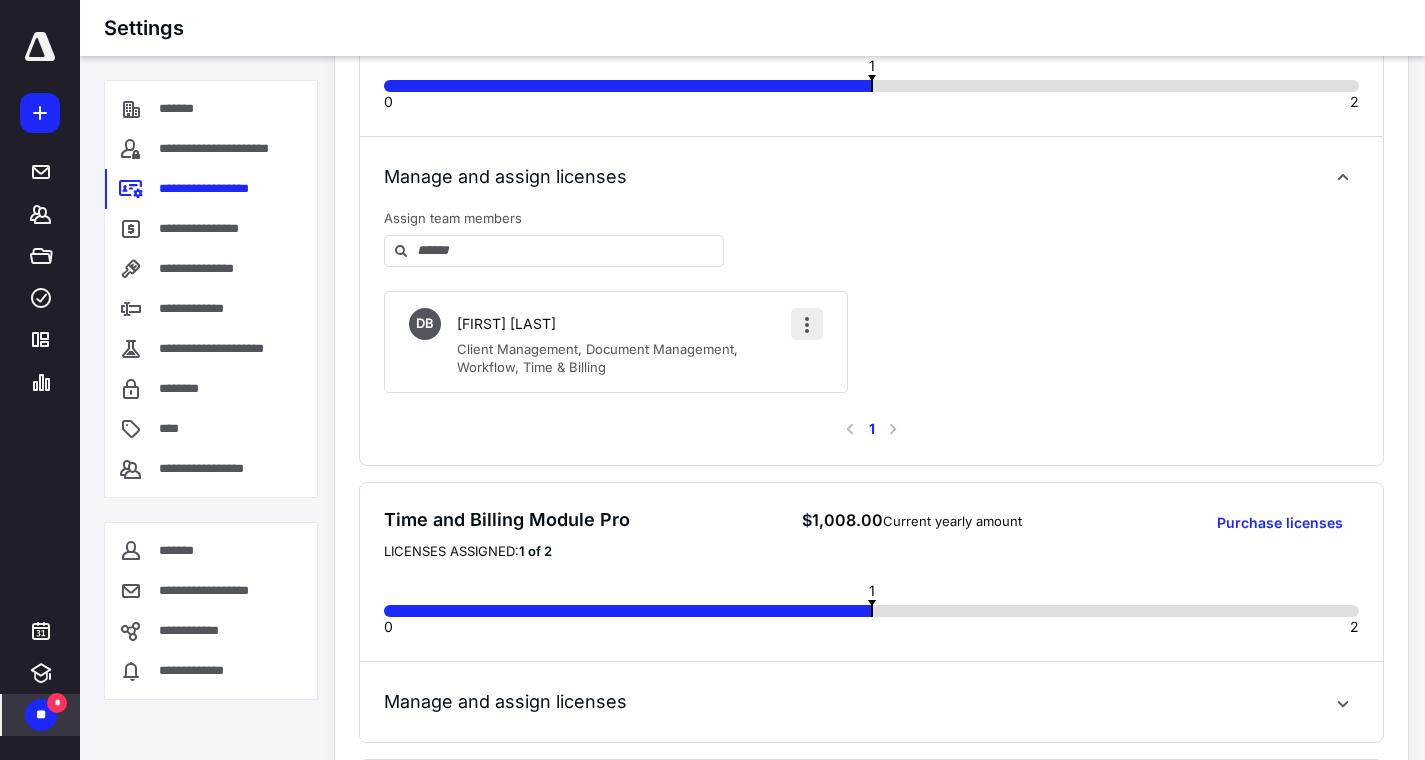 click at bounding box center (807, 324) 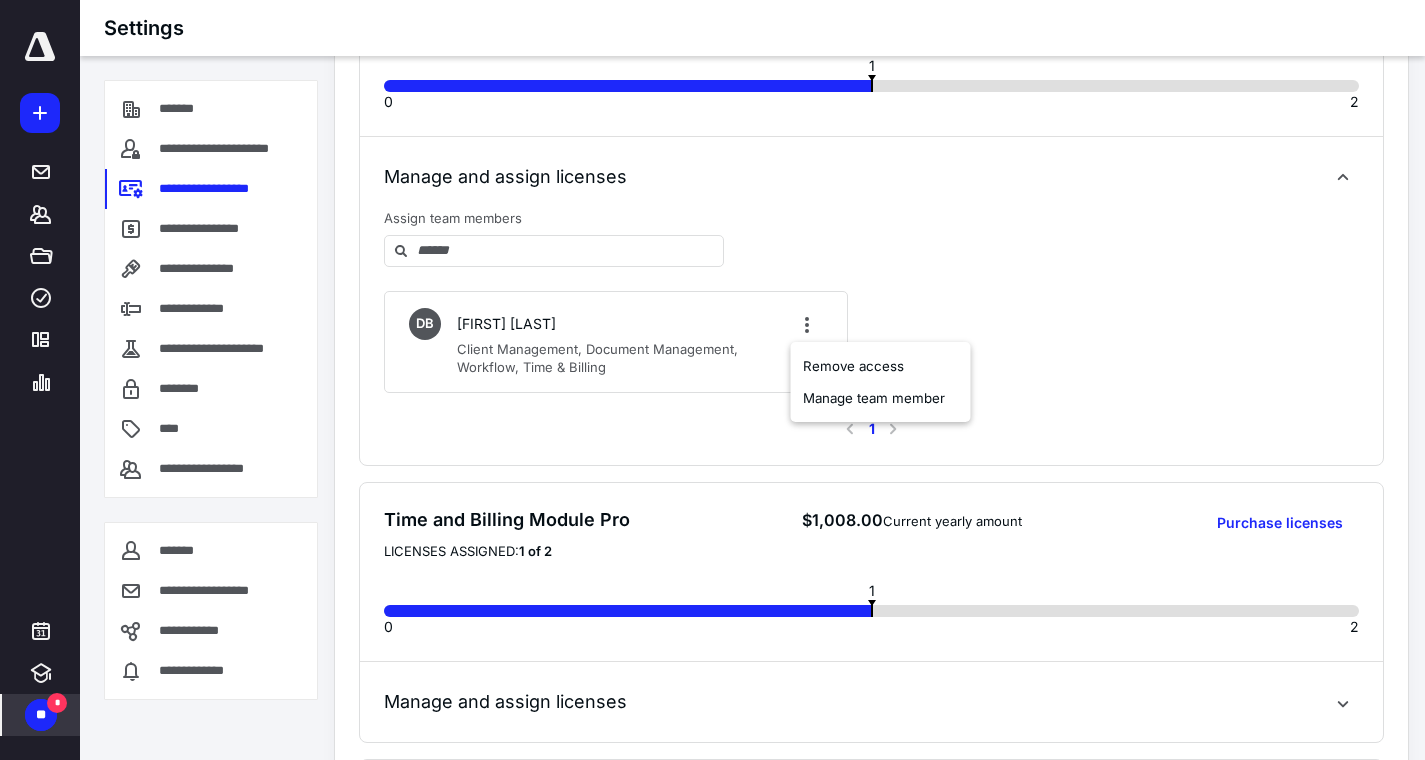 click on "Manage and assign licenses Assign team members DB [FIRST] [LAST] Client Management, Document Management, Workflow, Time & Billing Select a page number for more results 1" at bounding box center (871, 301) 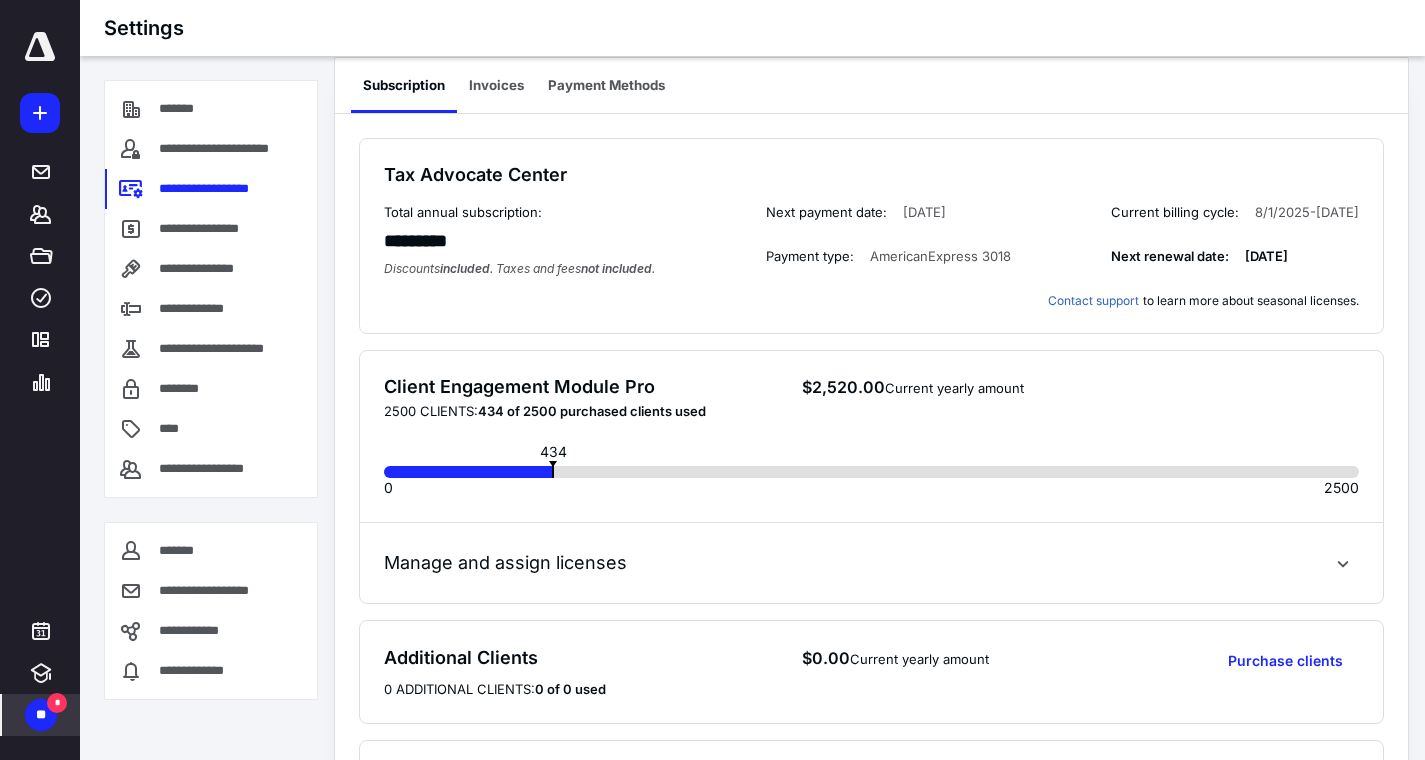 scroll, scrollTop: 0, scrollLeft: 0, axis: both 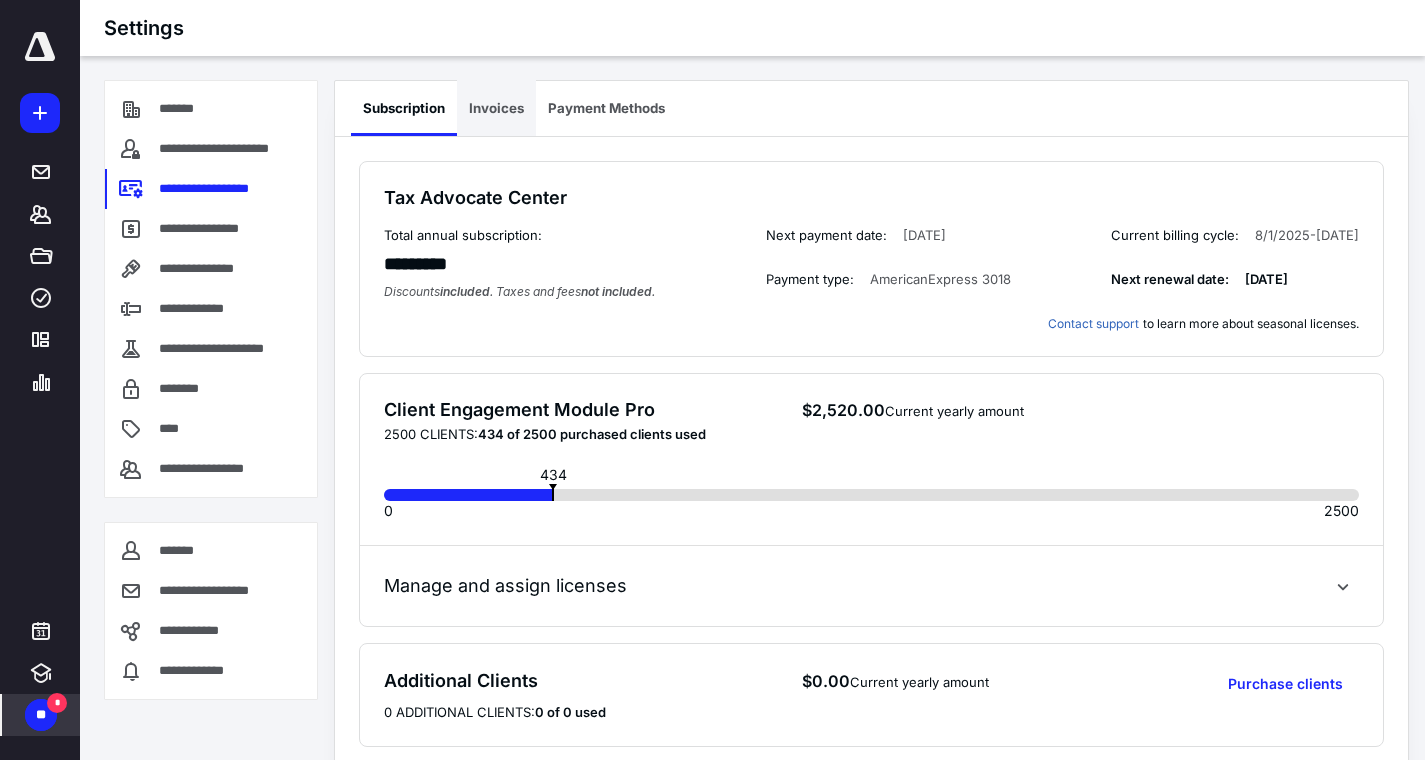 click on "Invoices" at bounding box center (496, 108) 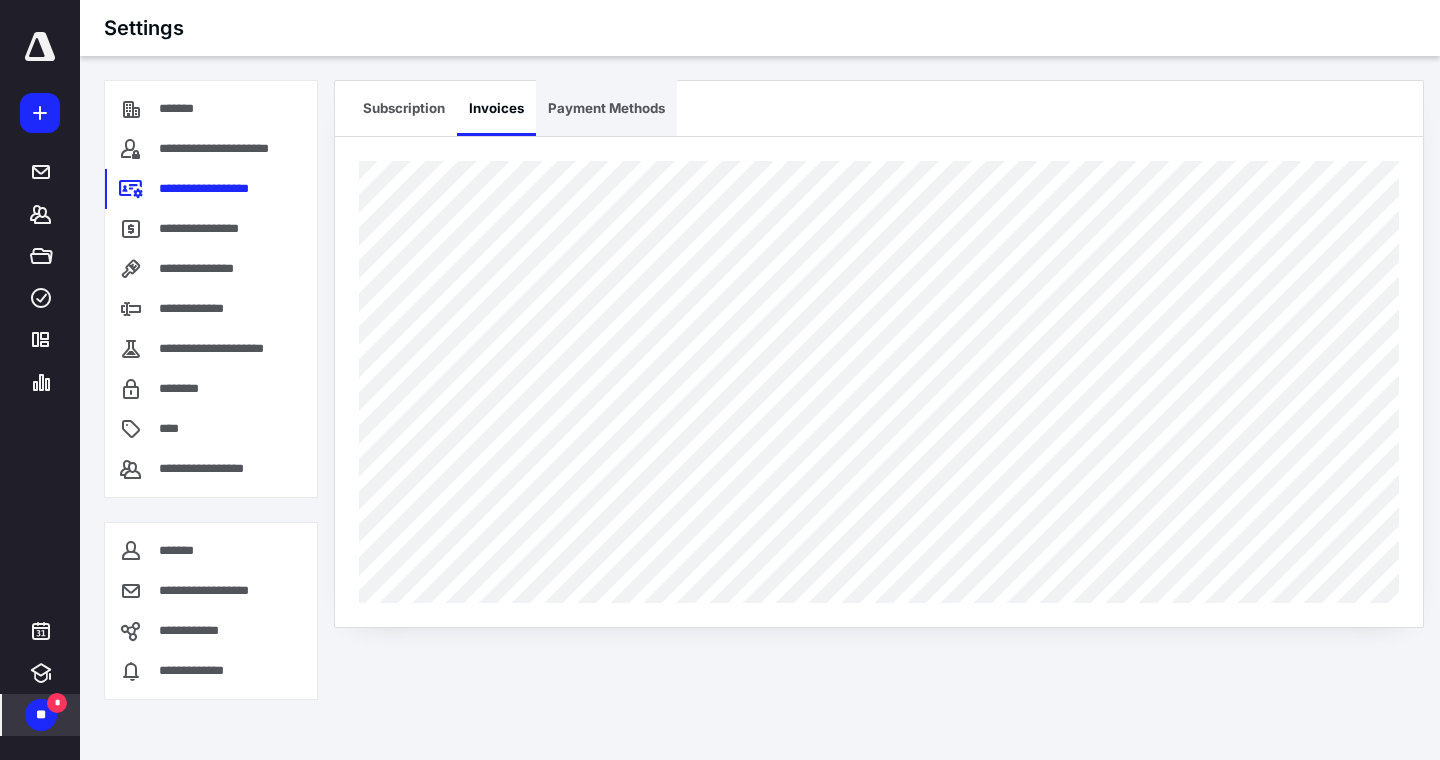 click on "Payment Methods" at bounding box center (606, 108) 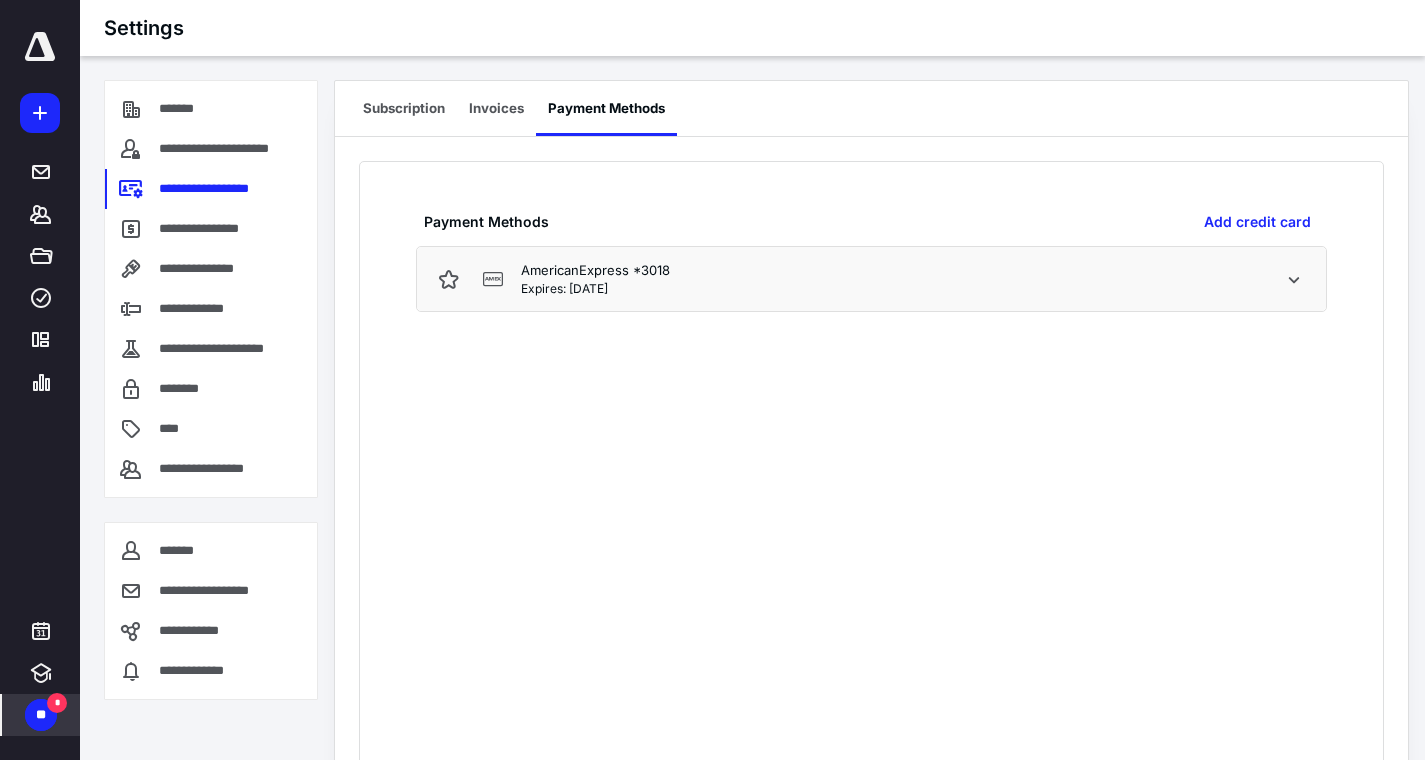 click on "Payment Methods Add credit card AmericanExpress *3018 Expires: 9/2028" at bounding box center (871, 511) 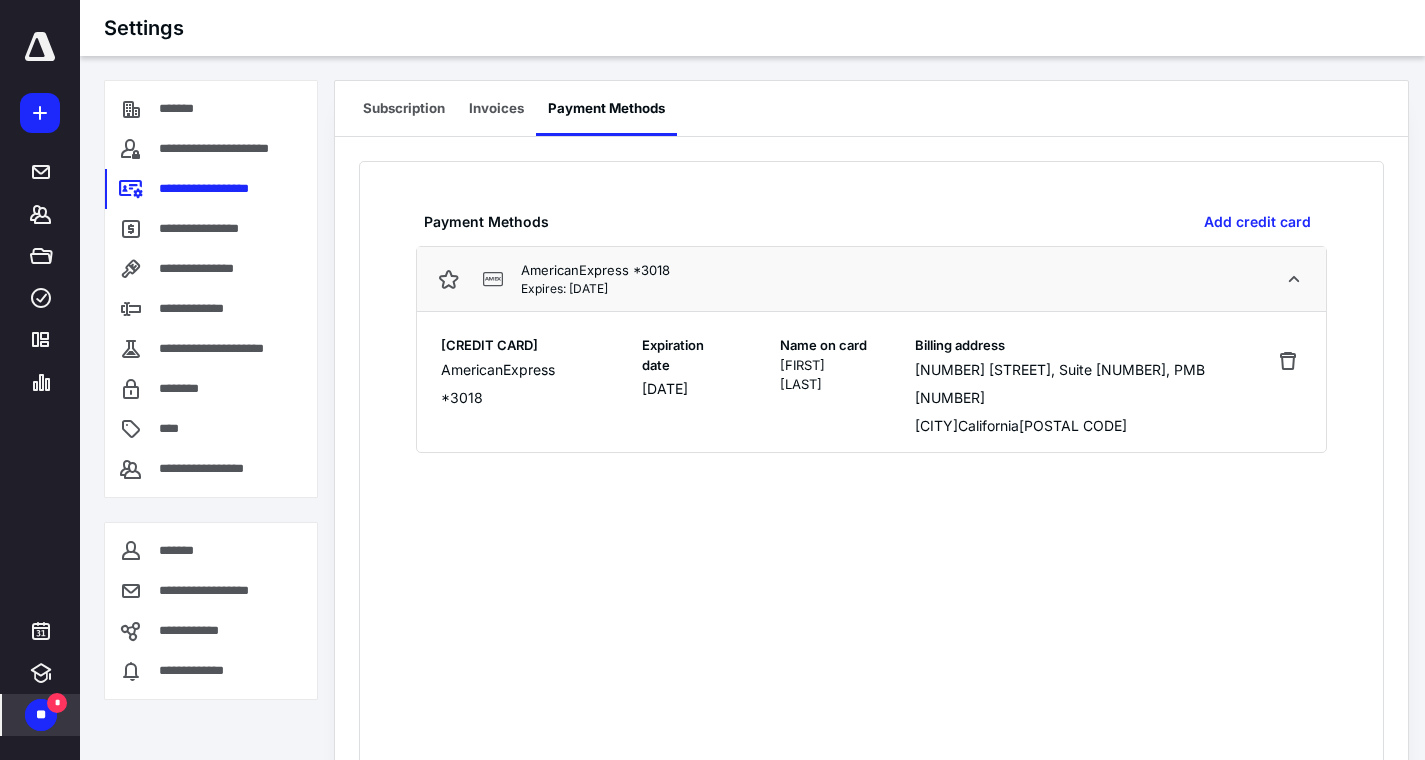 click on "Payment Methods Add credit card AmericanExpress *3018 Expires: [DATE] Credit card AmericanExpress *3018 Expiration date [DATE] Name on card [FIRST] [LAST] Billing address [NUMBER] [STREET], Suite [NUMBER], PMB [NUMBER] [CITY], [STATE] [POSTAL CODE]" at bounding box center [871, 511] 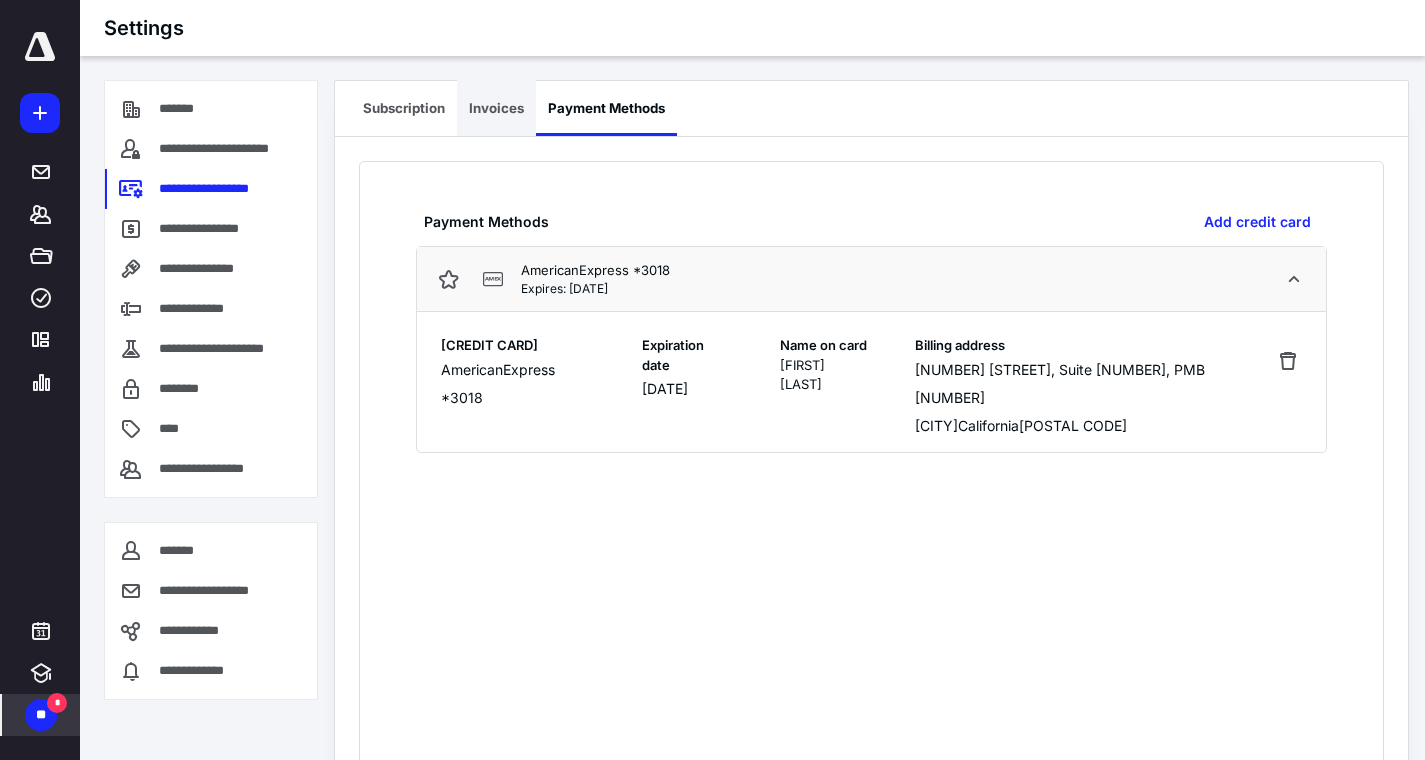click on "Invoices" at bounding box center [496, 108] 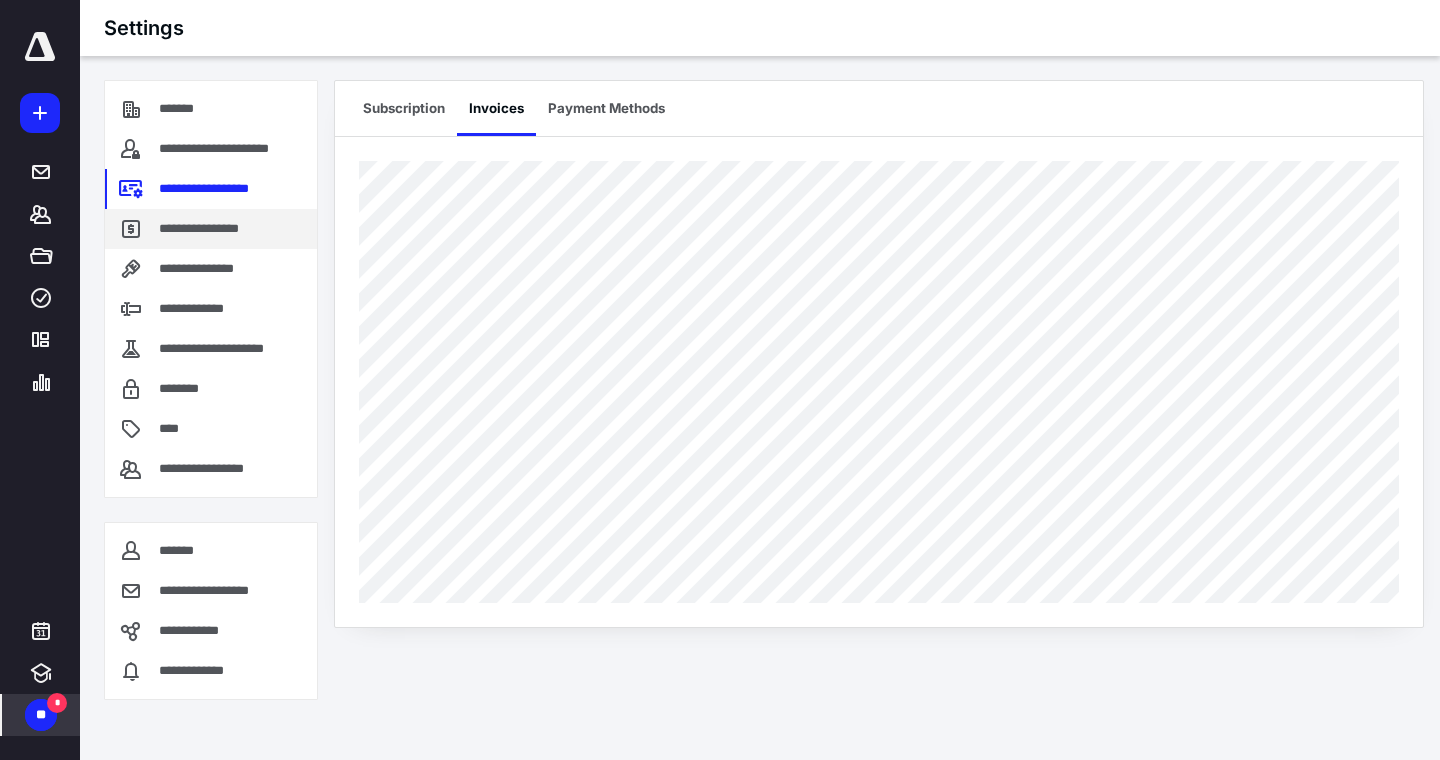 click on "**********" at bounding box center (204, 229) 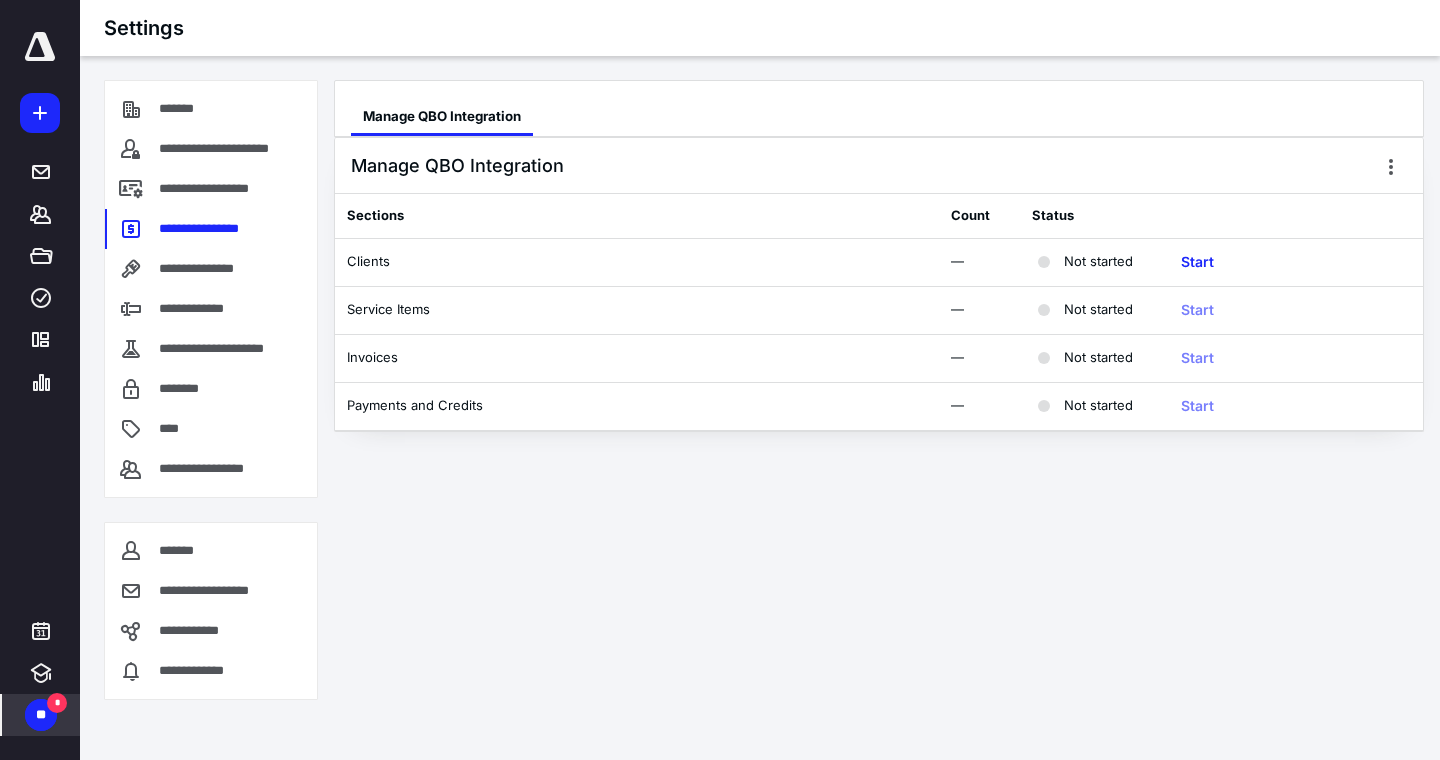 click on "Manage QBO Integration" at bounding box center [879, 166] 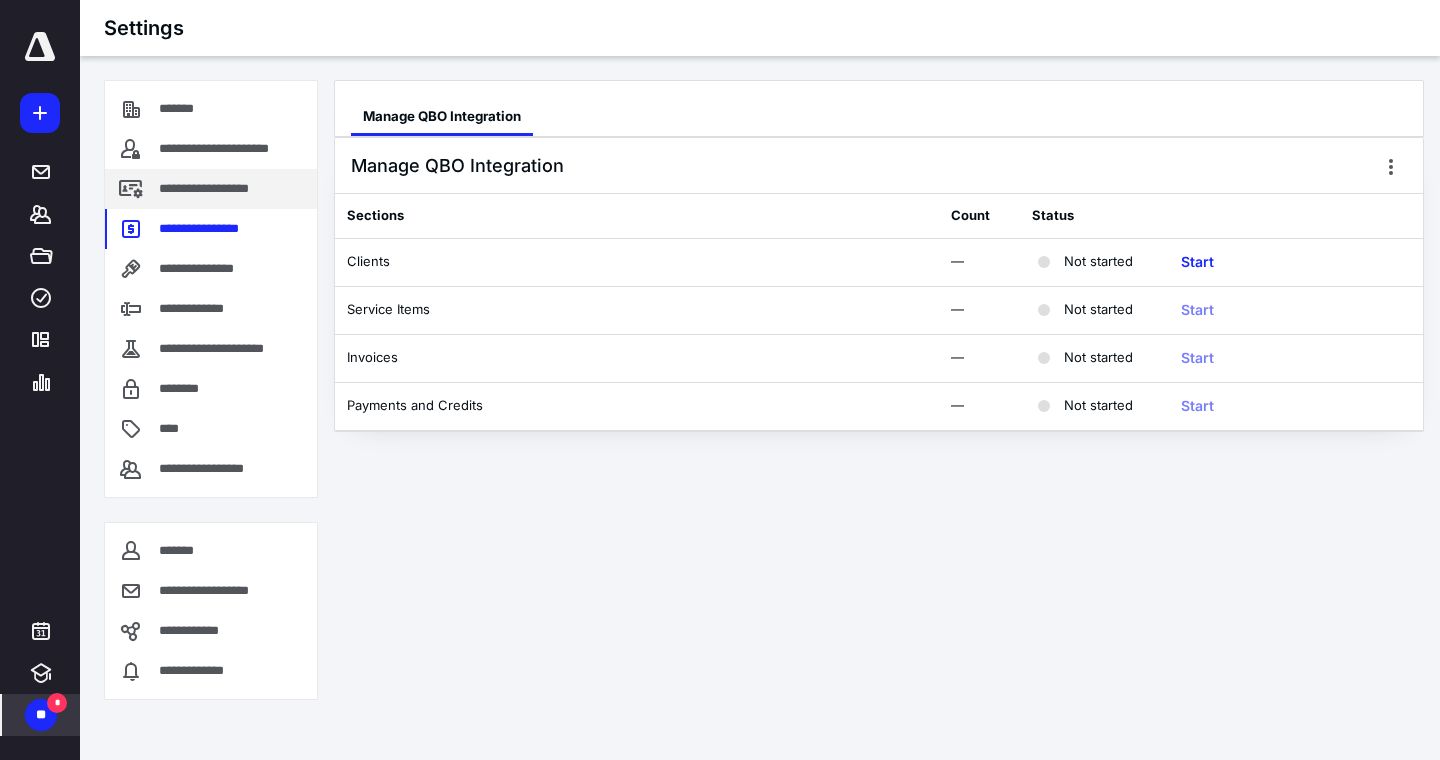 click on "**********" at bounding box center (226, 189) 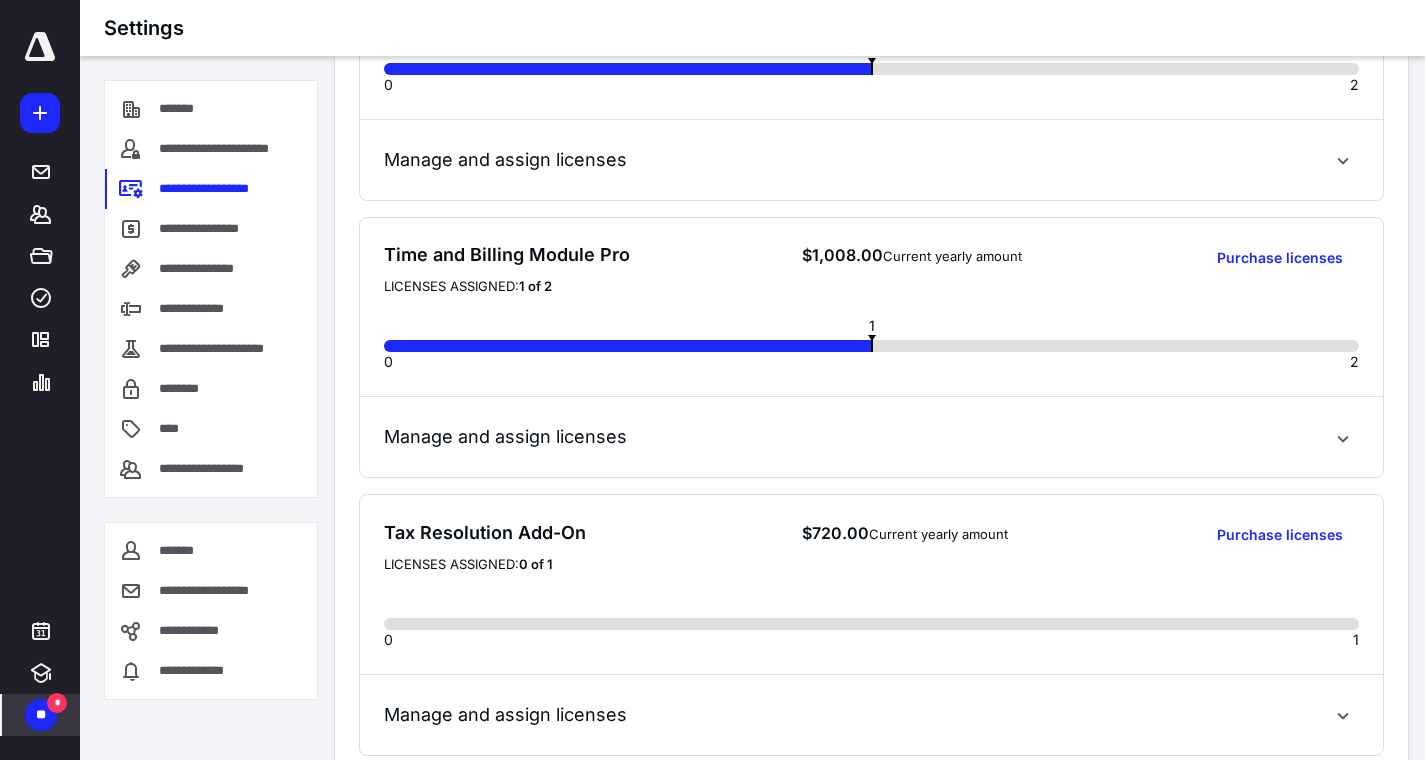 scroll, scrollTop: 1185, scrollLeft: 0, axis: vertical 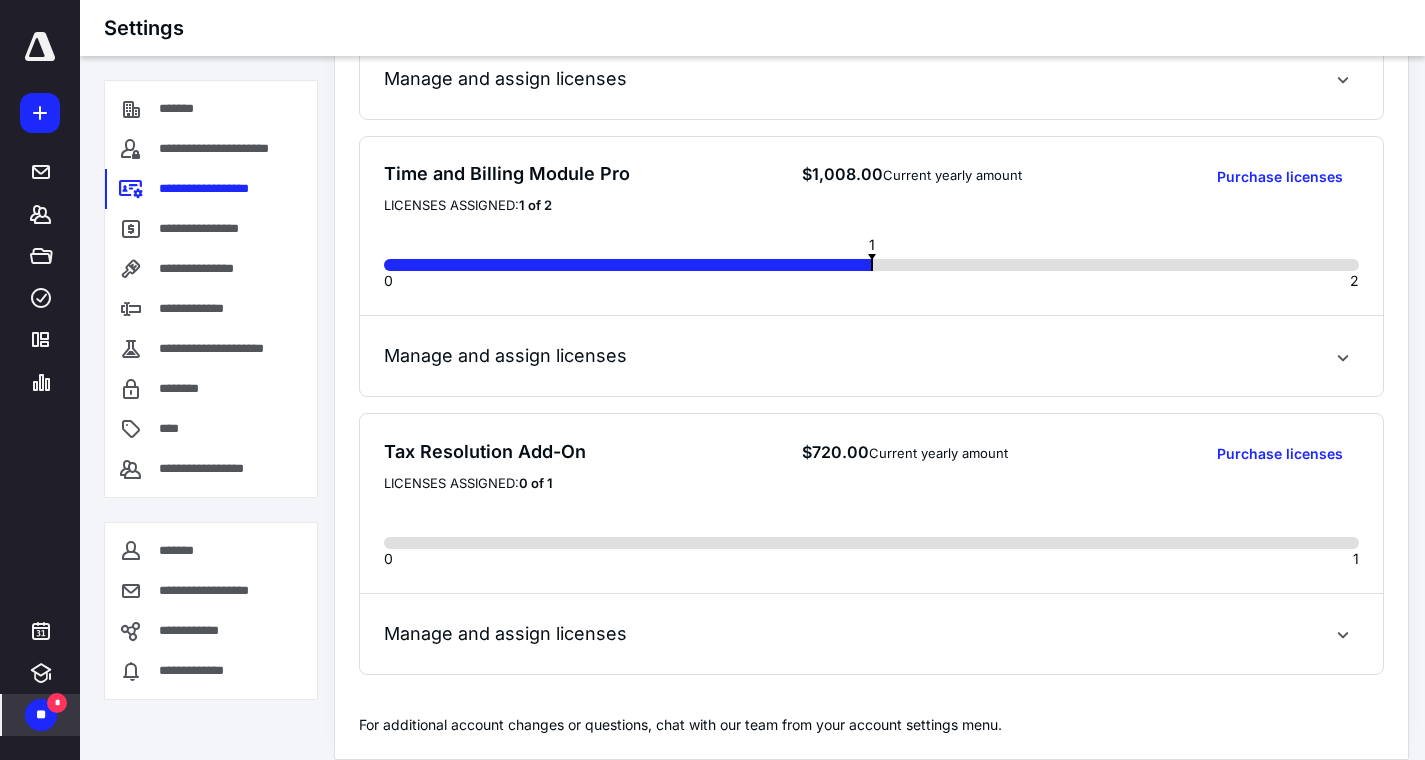 click at bounding box center [628, 265] 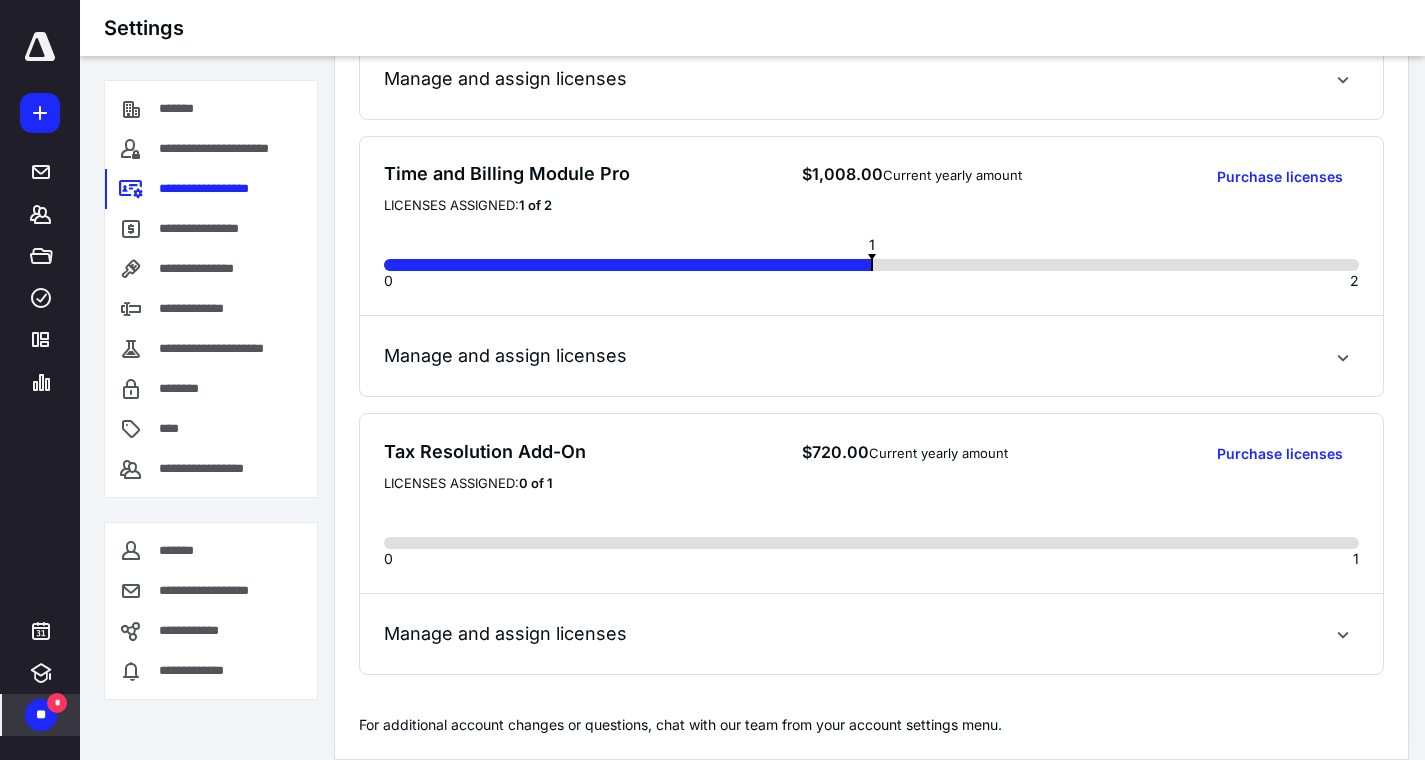 click on "Manage and assign licenses" at bounding box center (505, 356) 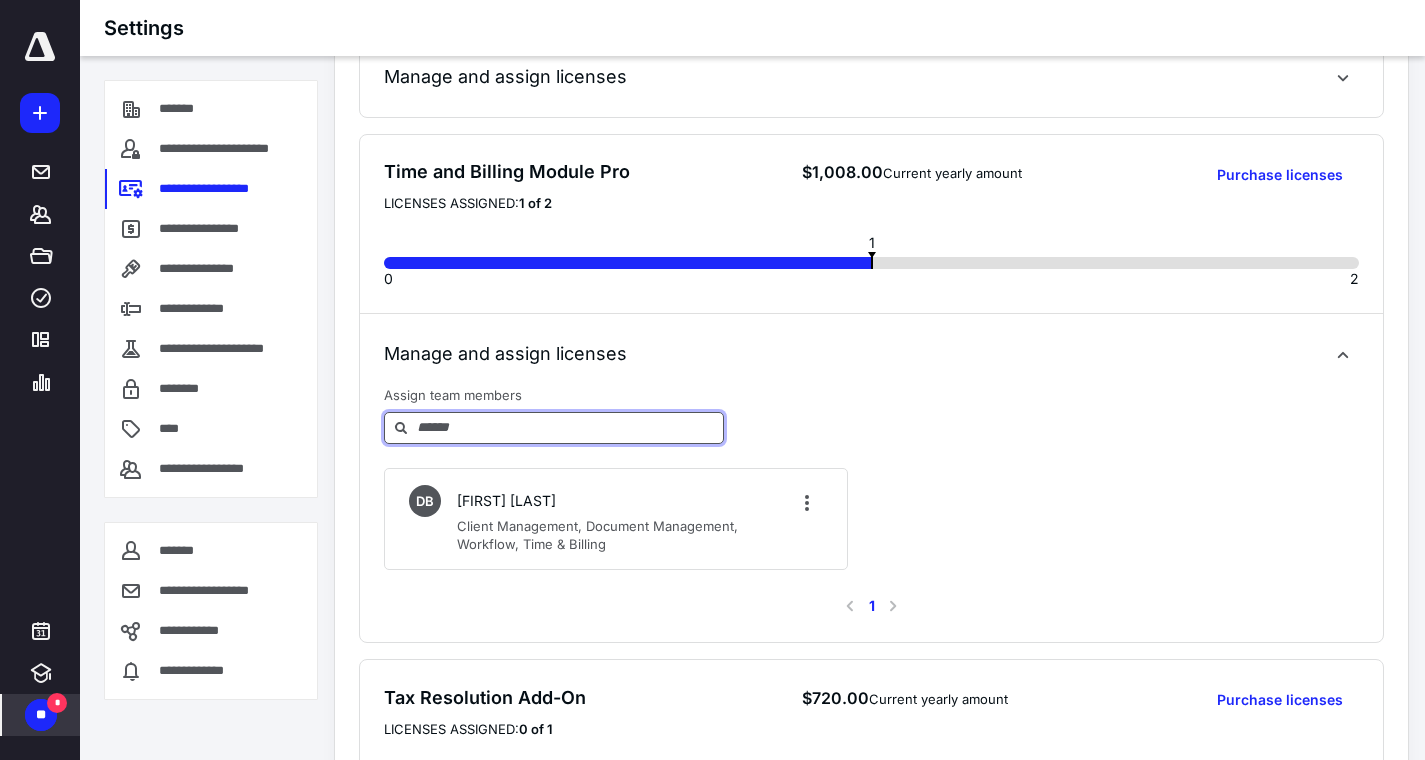 click at bounding box center [569, 427] 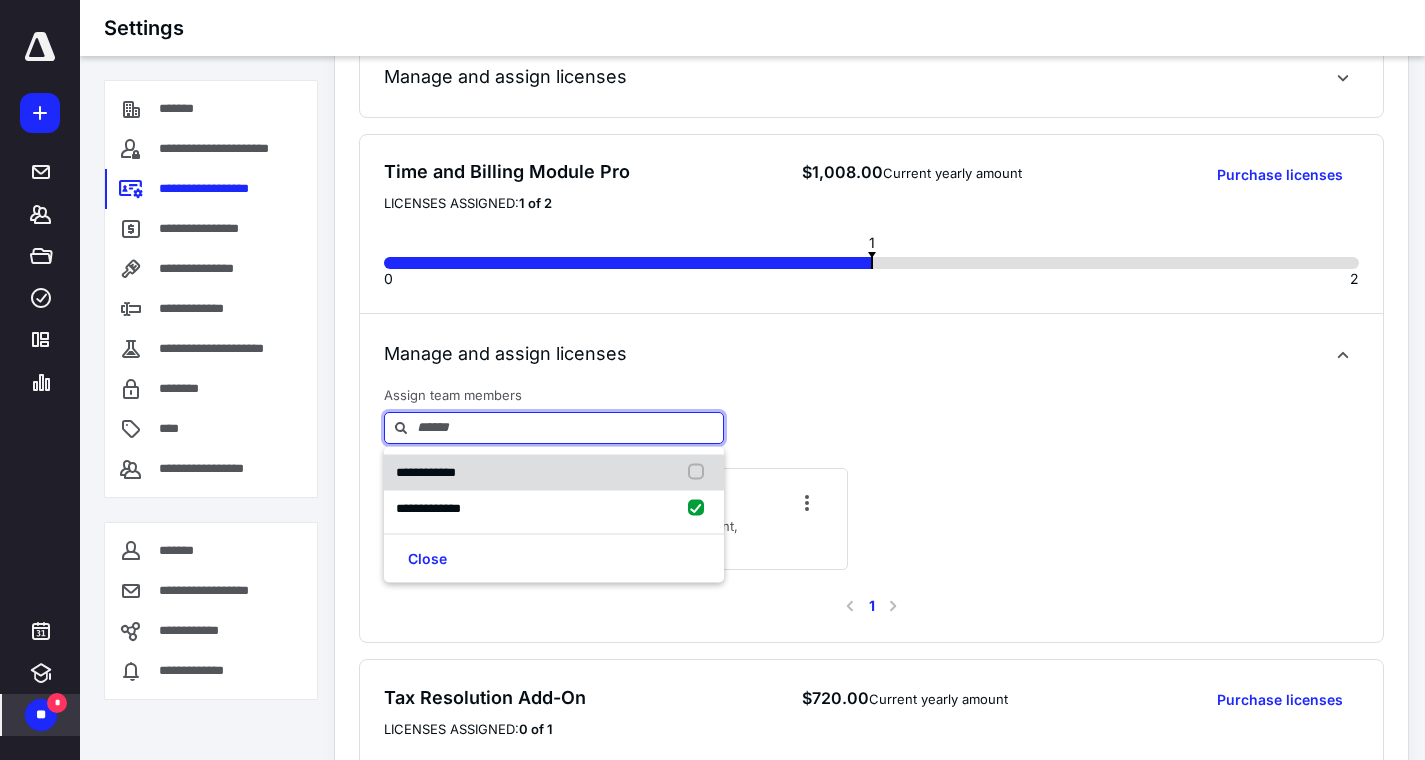 click on "**********" at bounding box center (554, 473) 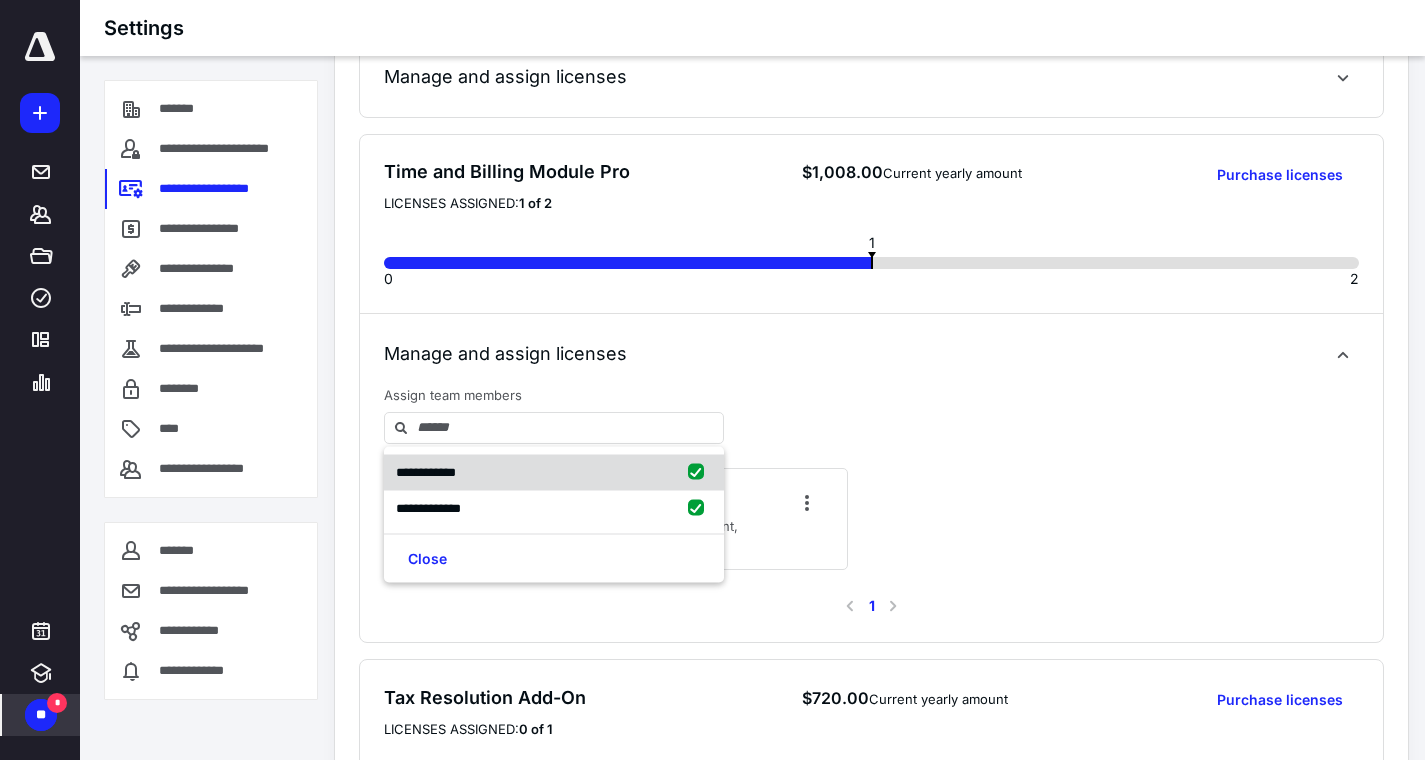checkbox on "true" 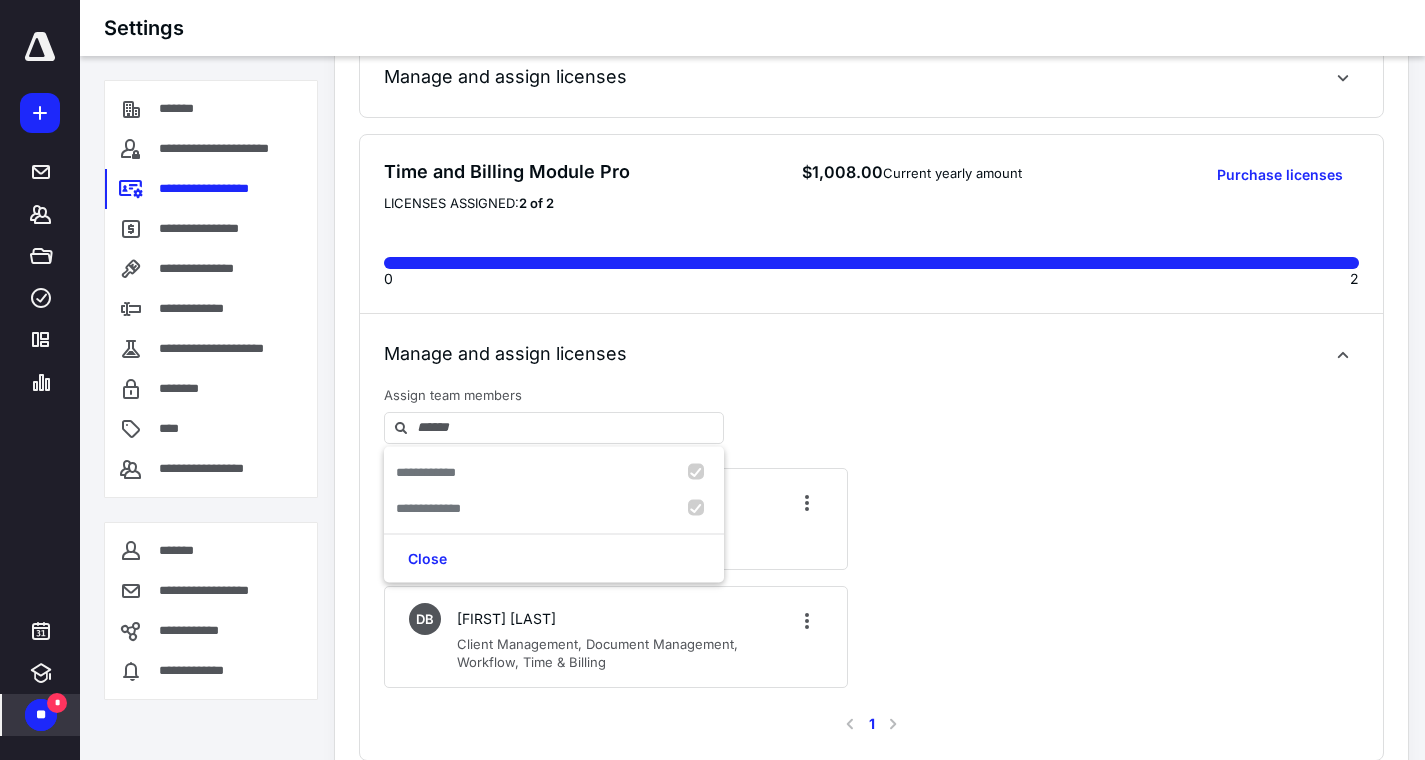 click on "Close" at bounding box center [554, 558] 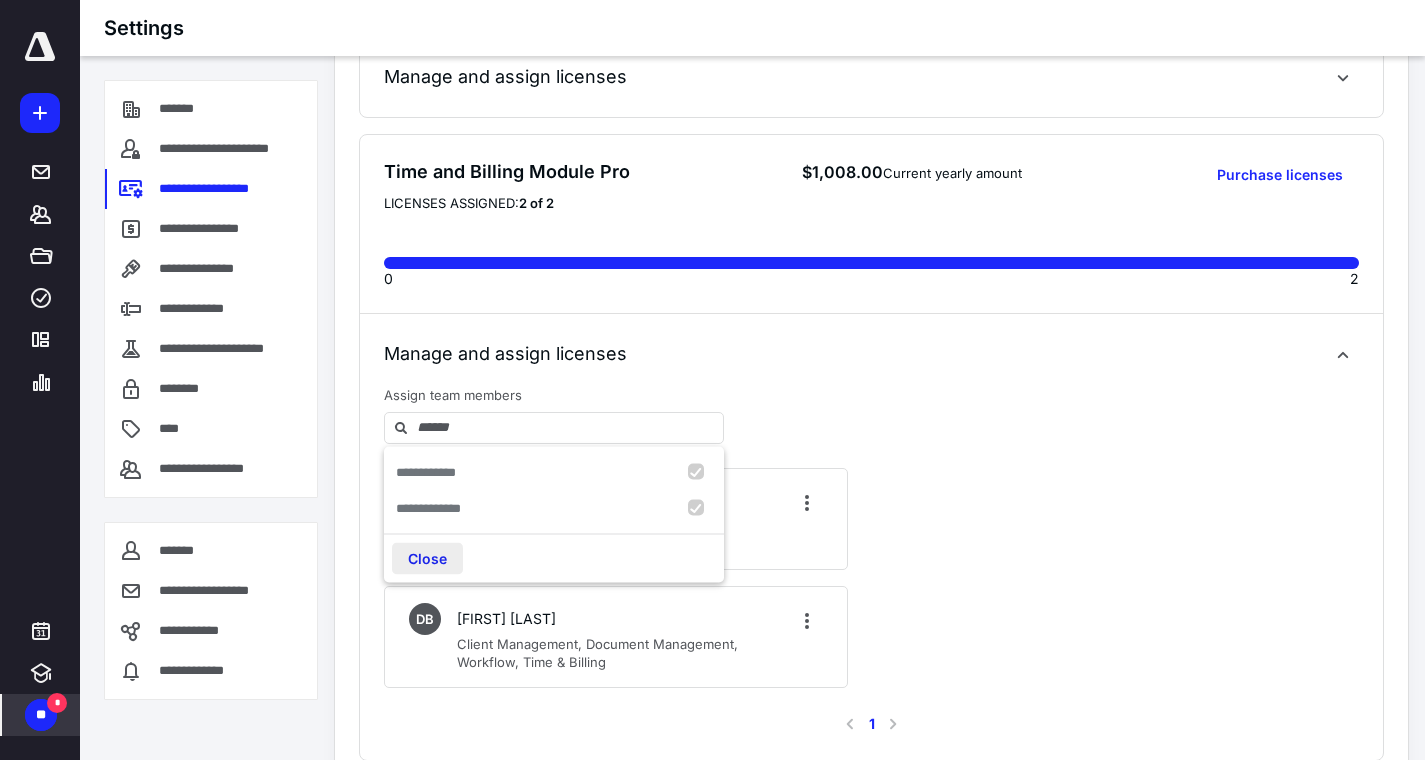click on "Close" at bounding box center [427, 559] 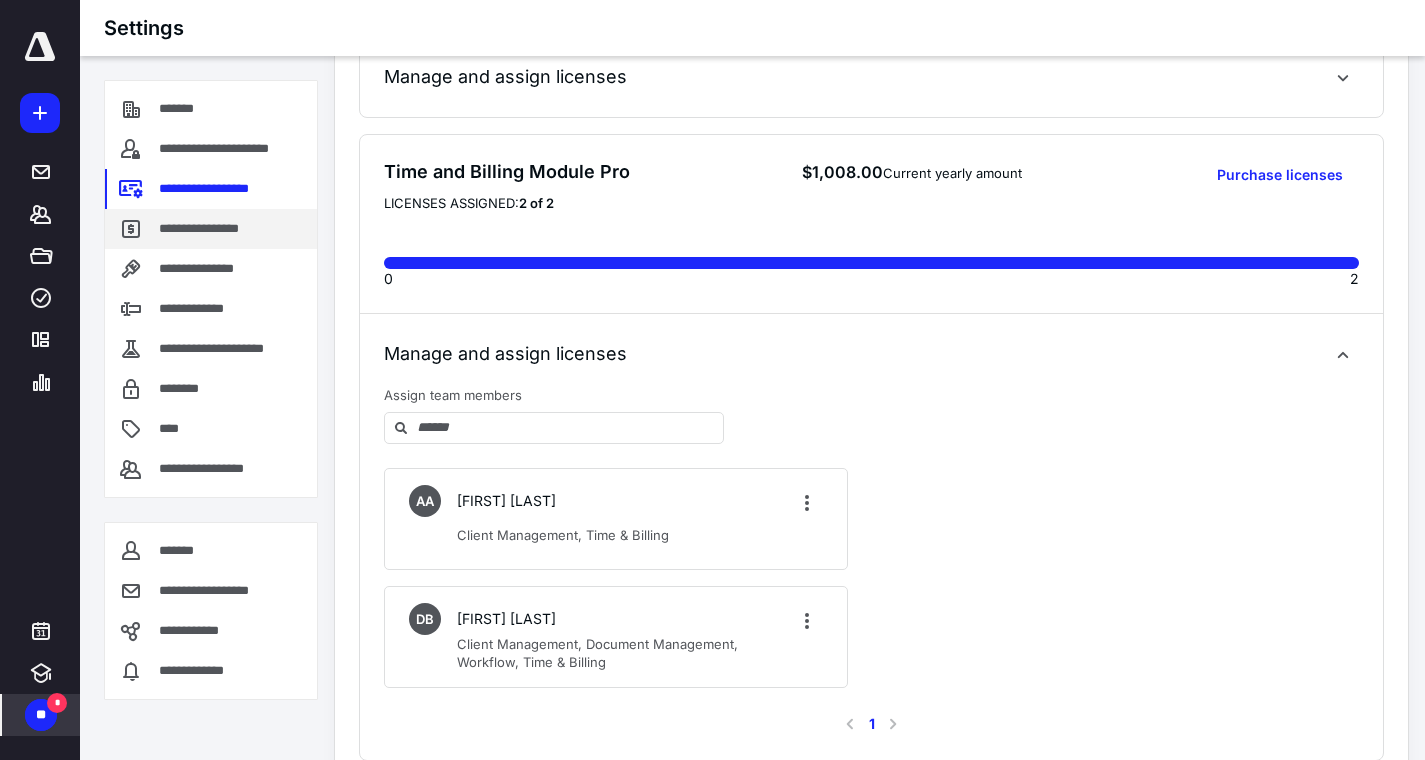 click on "**********" at bounding box center [204, 229] 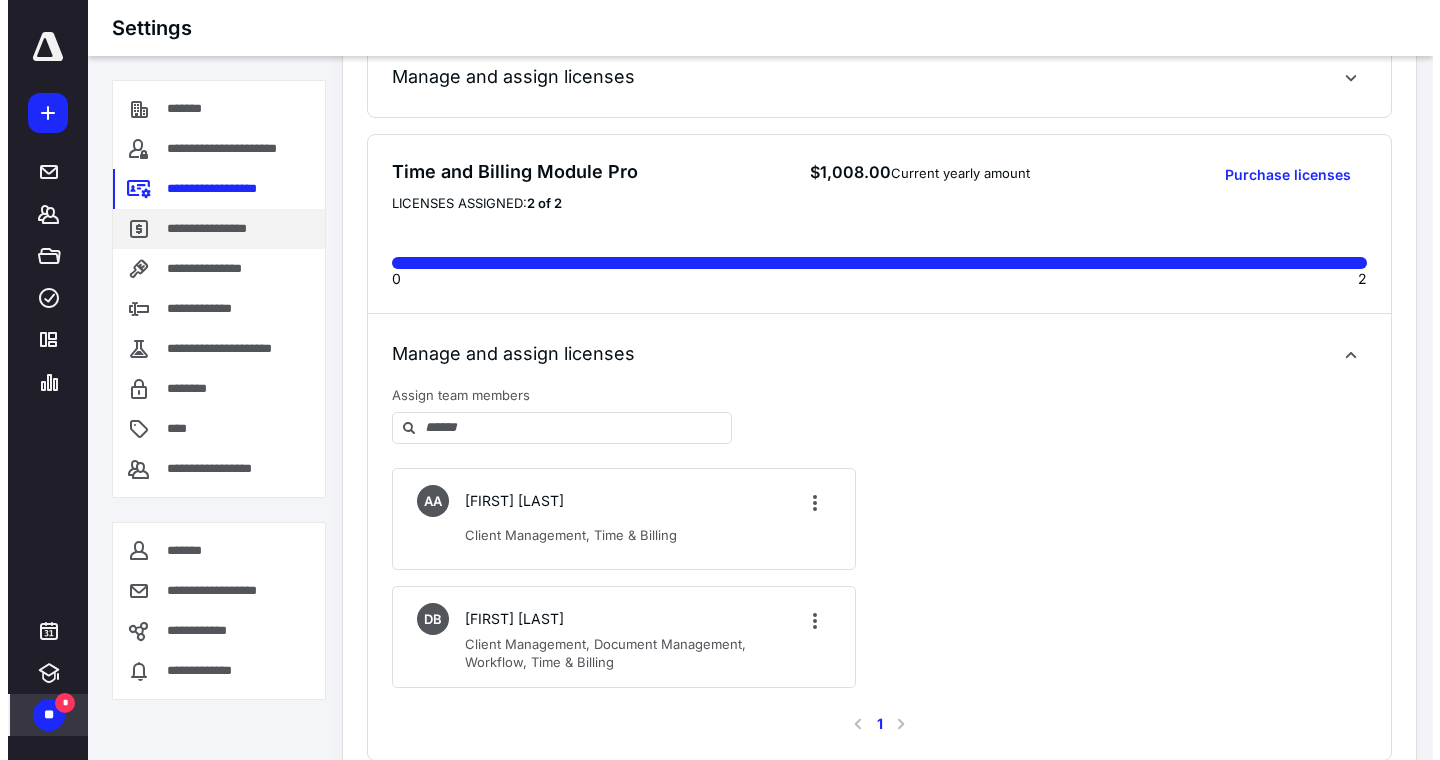 scroll, scrollTop: 0, scrollLeft: 0, axis: both 